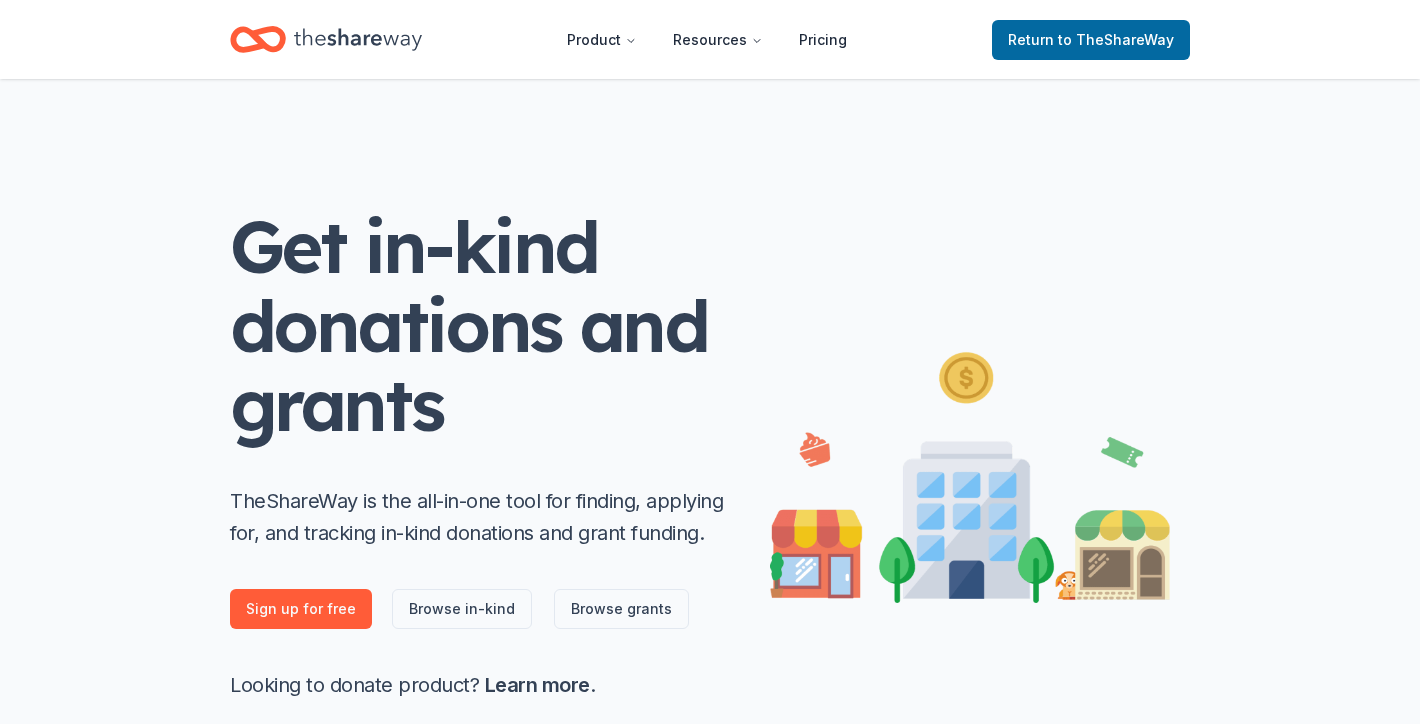 scroll, scrollTop: 0, scrollLeft: 0, axis: both 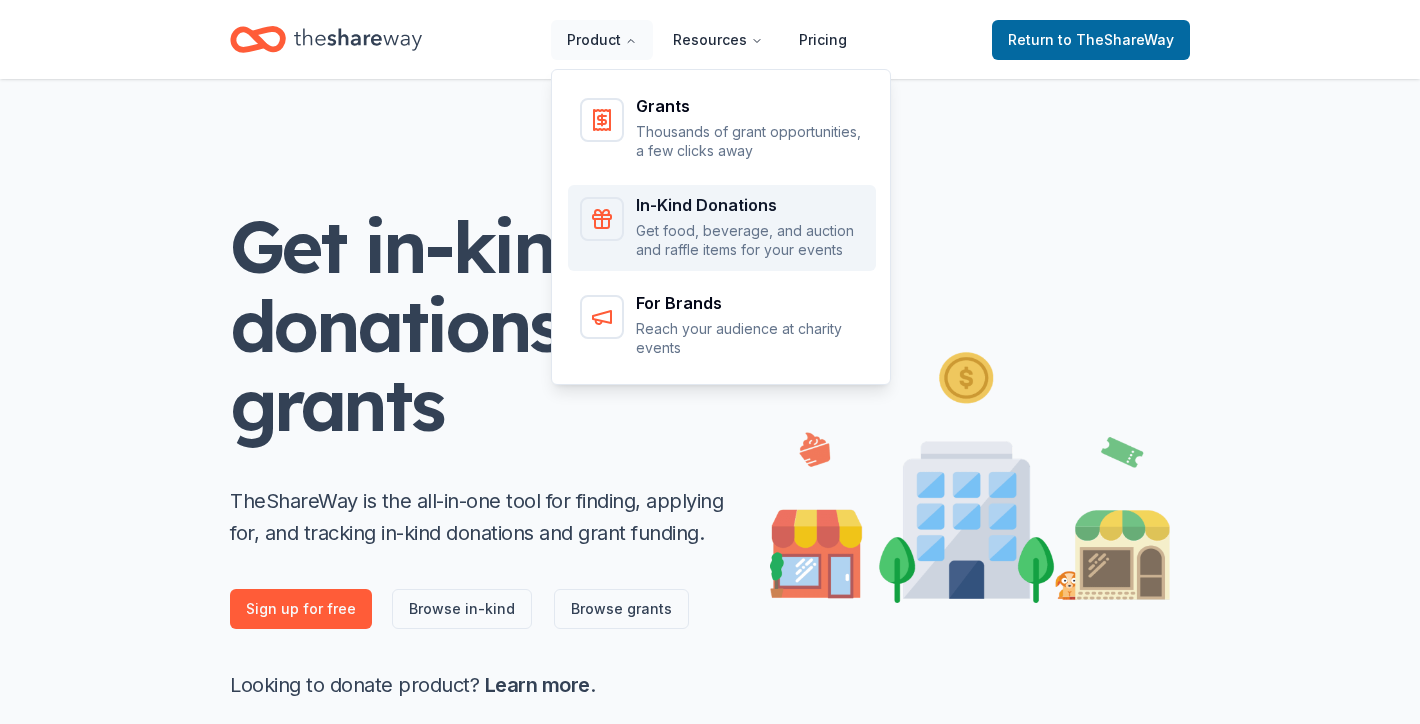 click on "Get food, beverage, and auction and raffle items for your events" at bounding box center (750, 240) 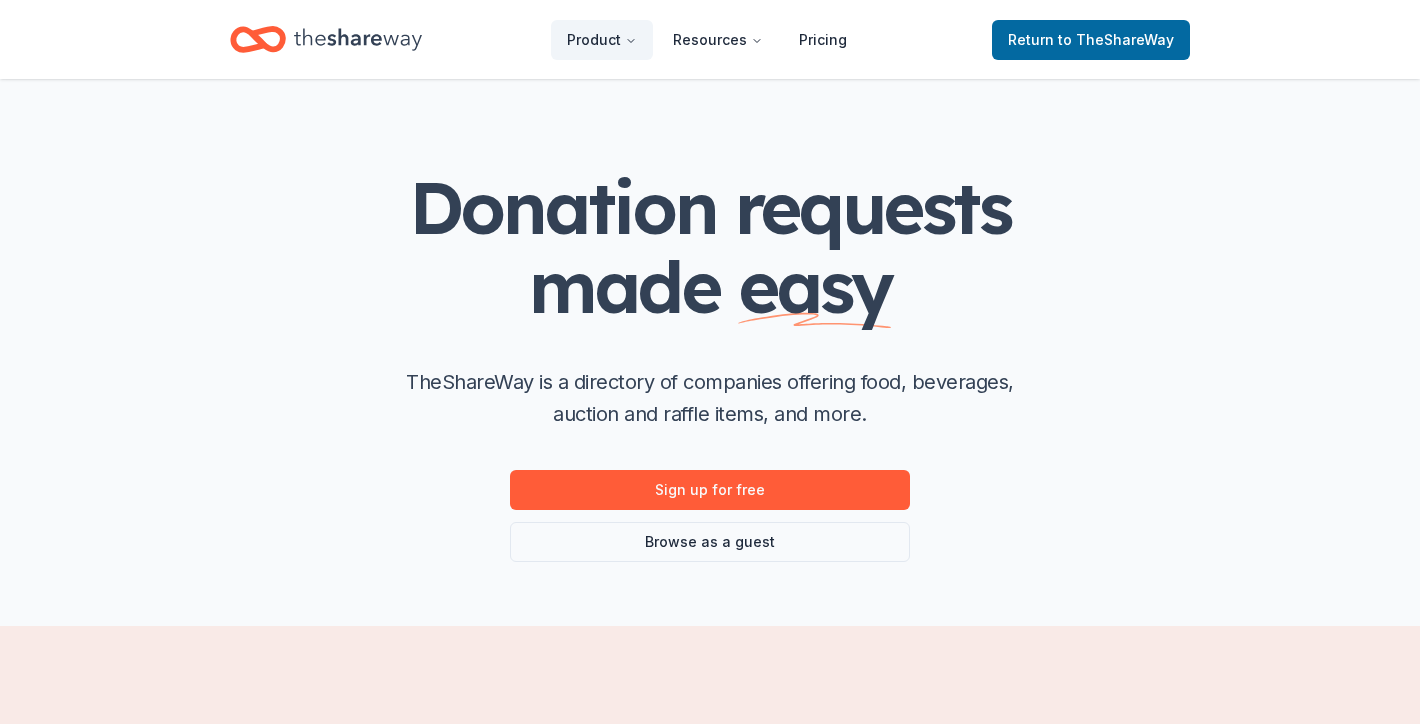 scroll, scrollTop: 0, scrollLeft: 0, axis: both 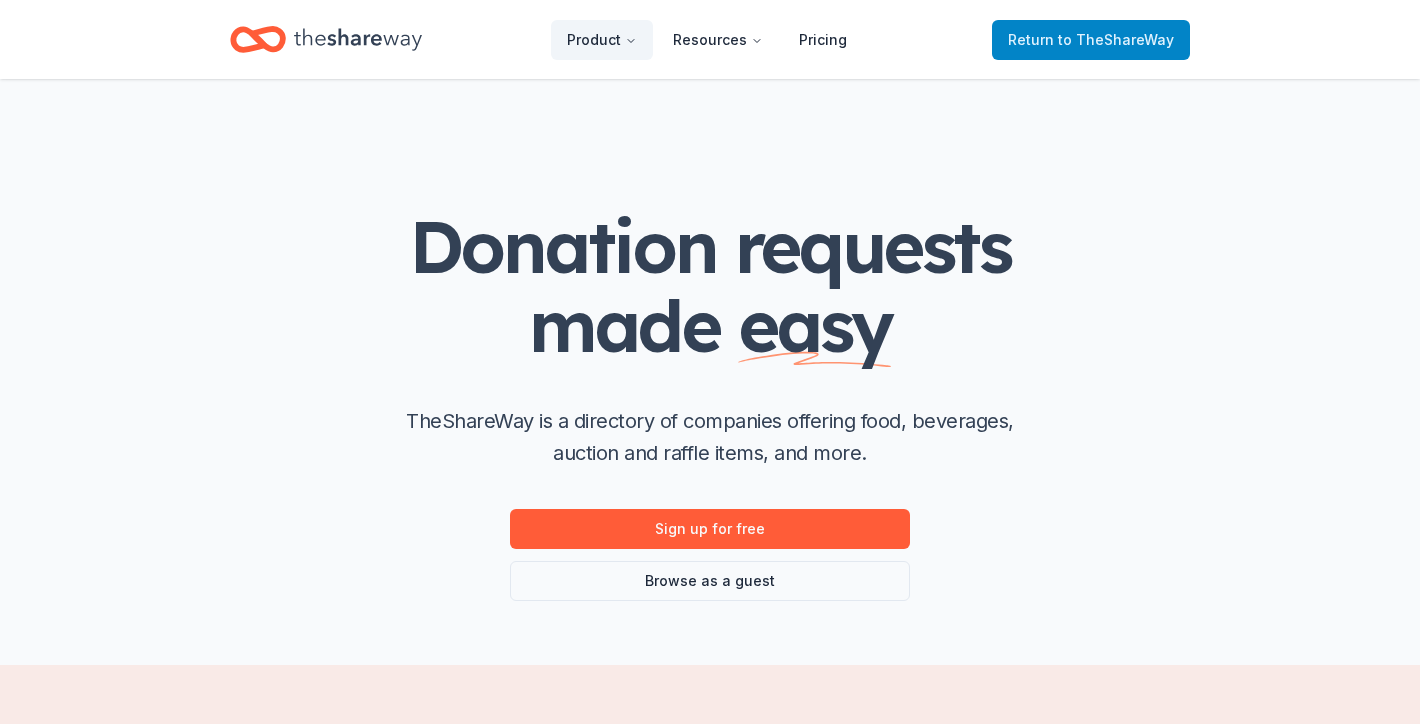 click on "Return to TheShareWay" at bounding box center (1091, 40) 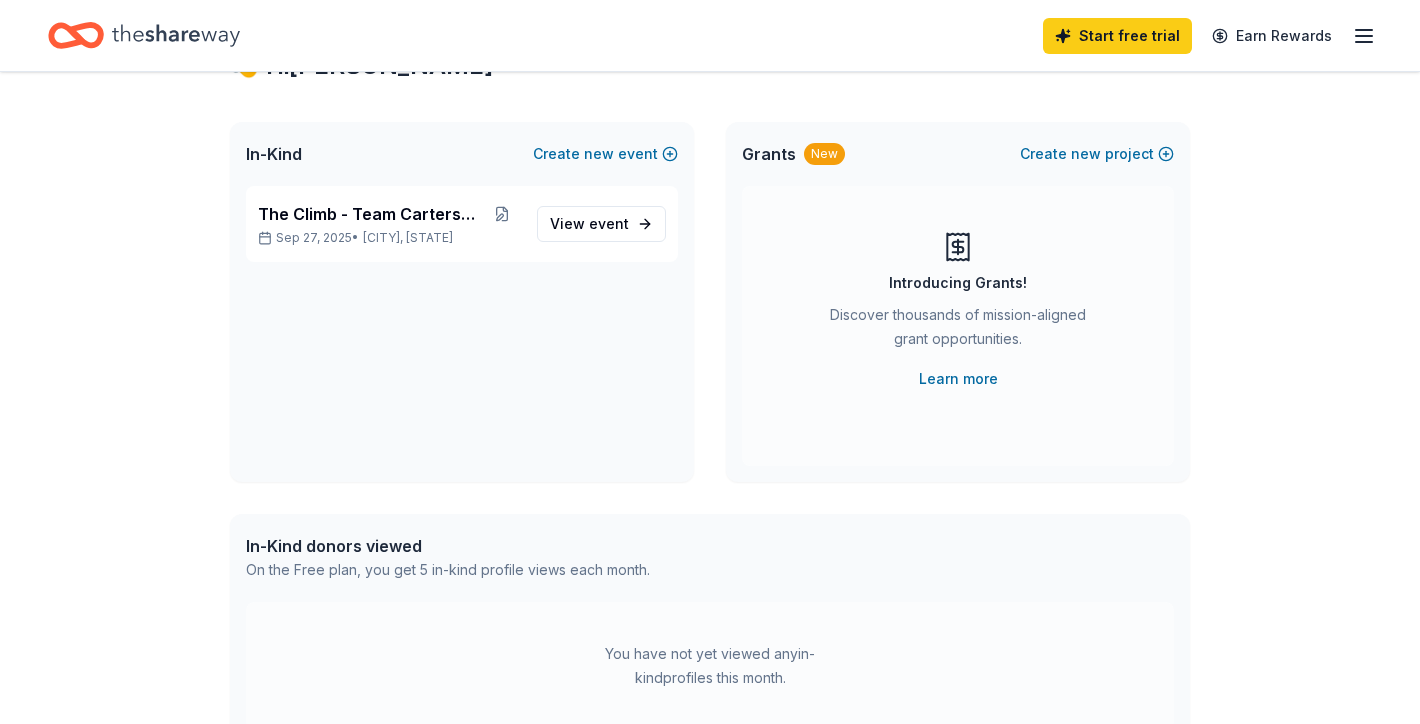 scroll, scrollTop: 107, scrollLeft: 0, axis: vertical 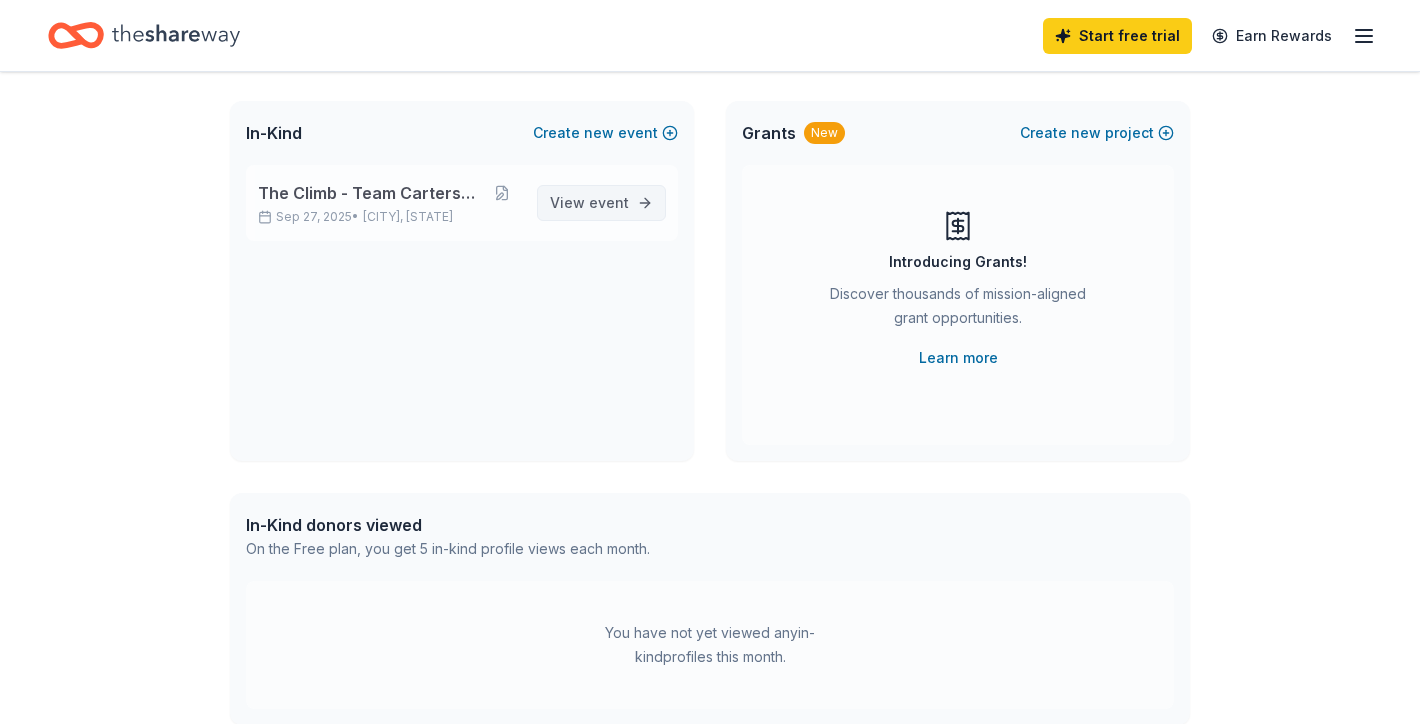 click on "event" at bounding box center (609, 202) 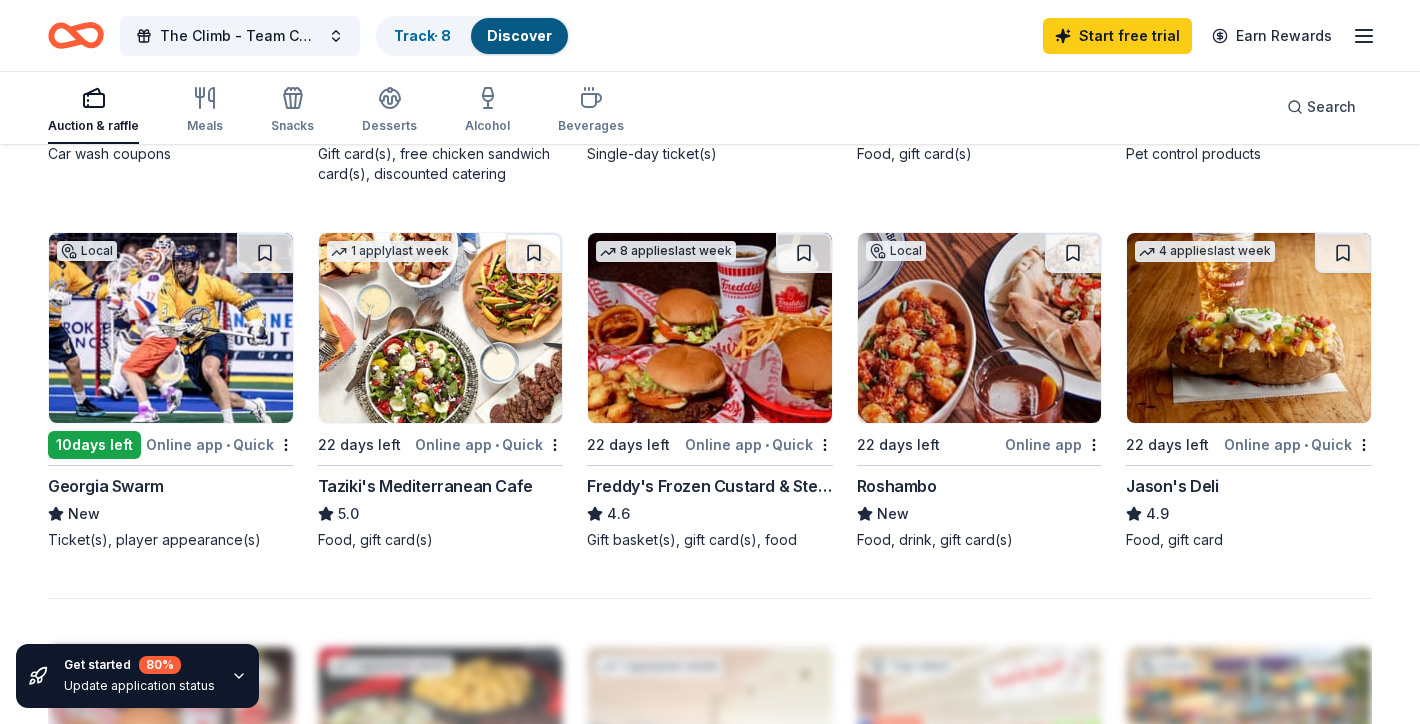 scroll, scrollTop: 1293, scrollLeft: 0, axis: vertical 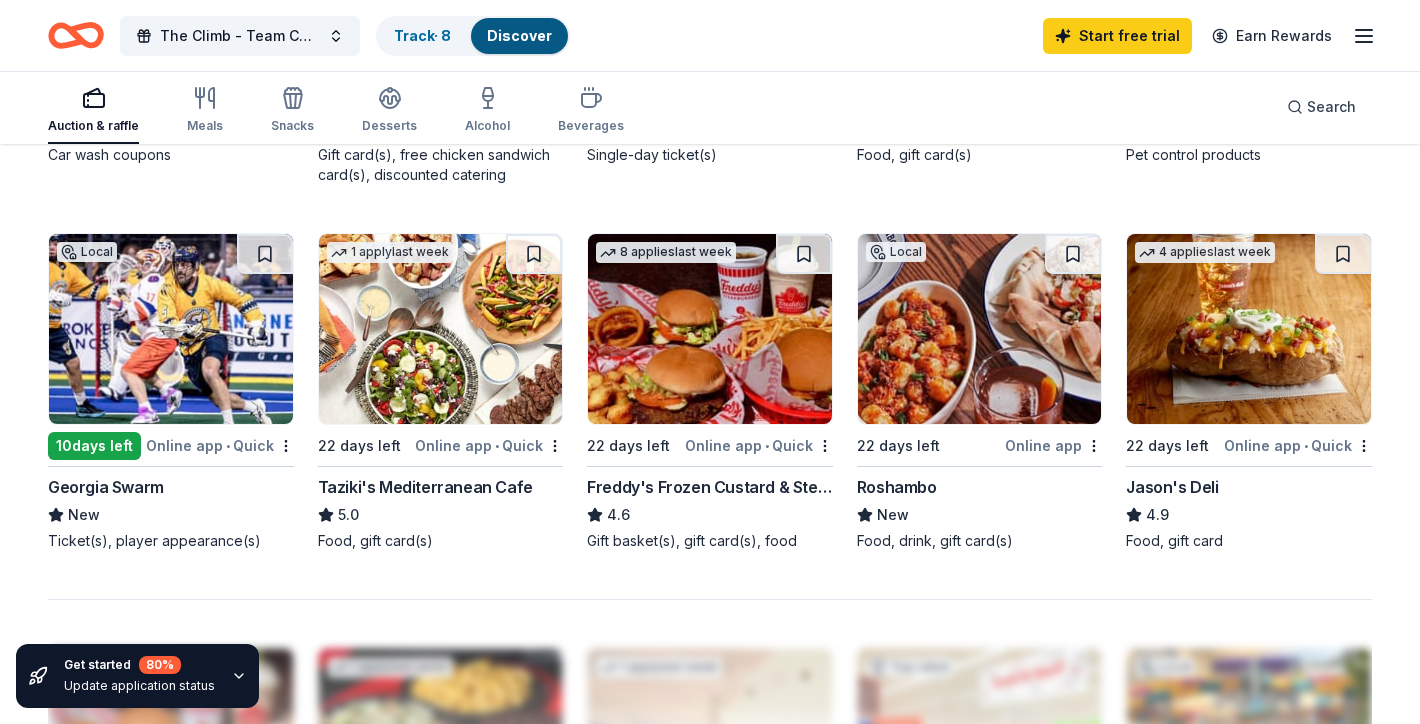 click at bounding box center (710, 329) 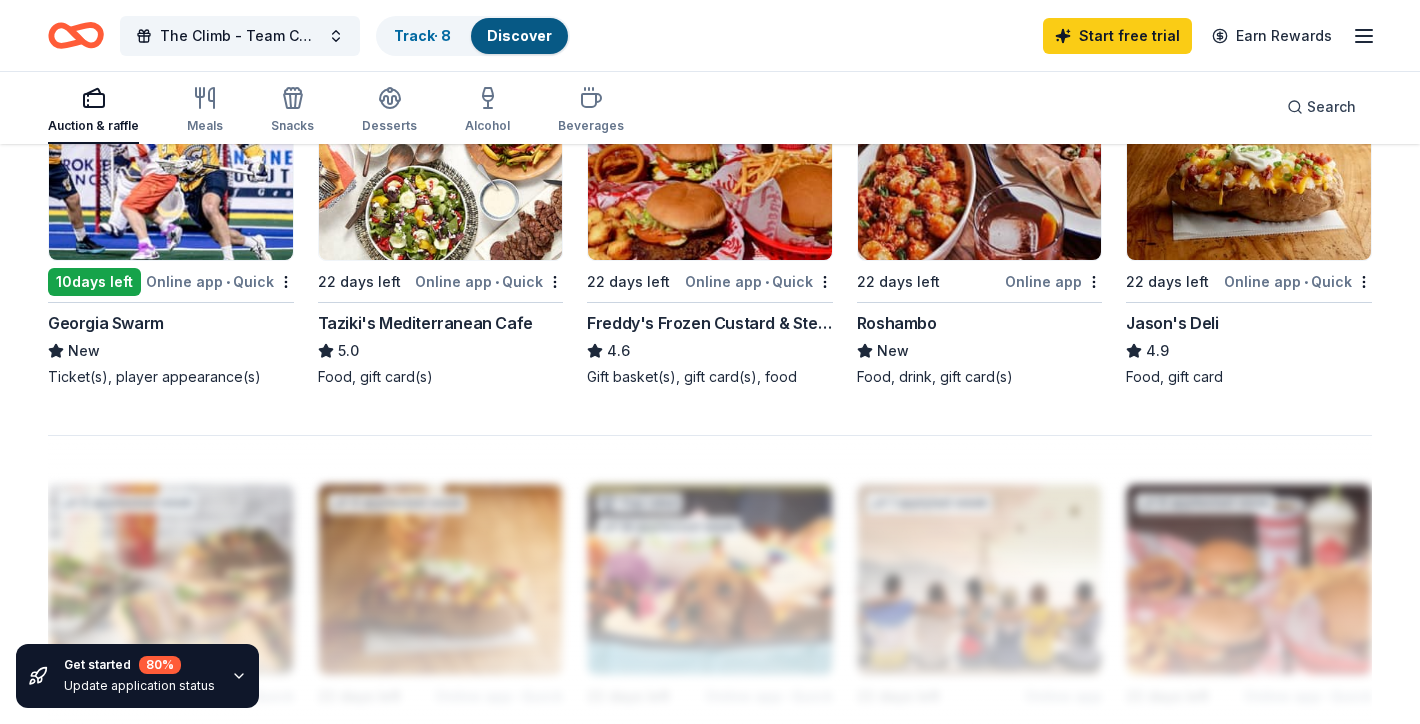 scroll, scrollTop: 1220, scrollLeft: 0, axis: vertical 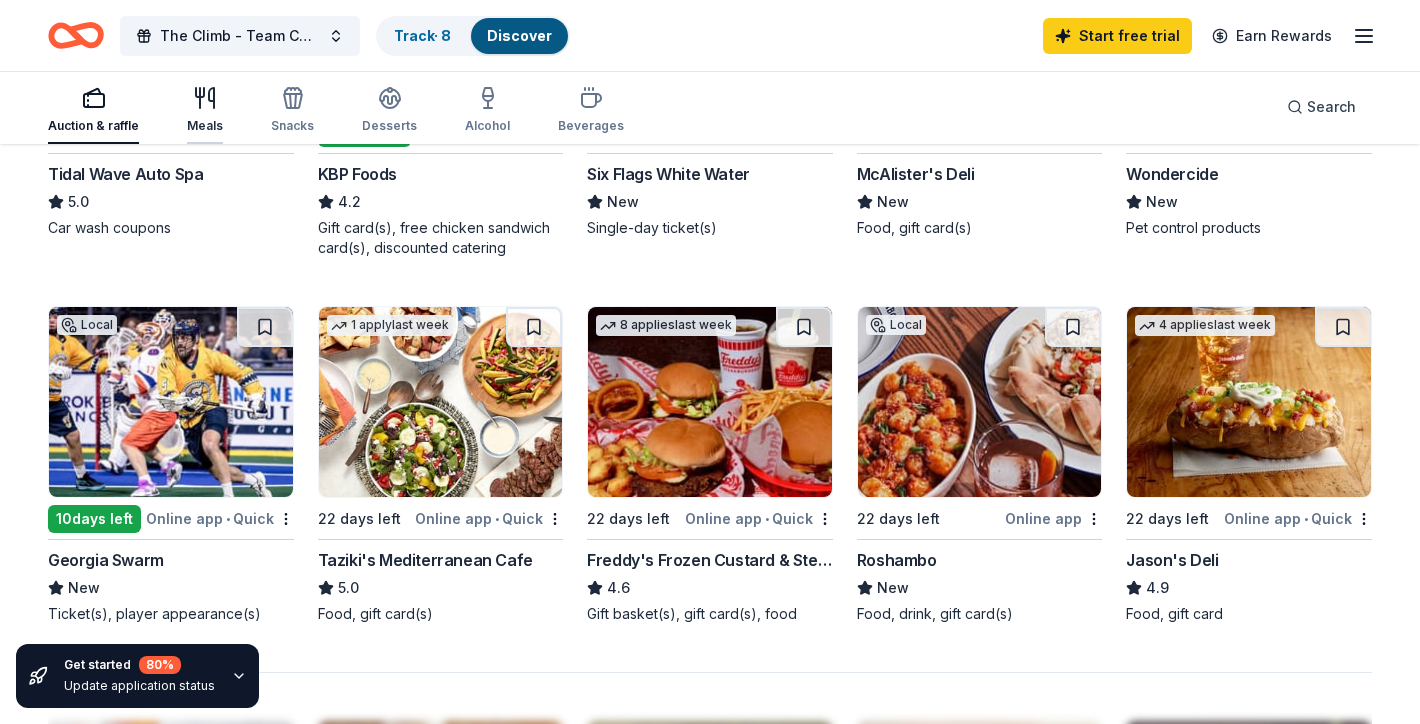 click 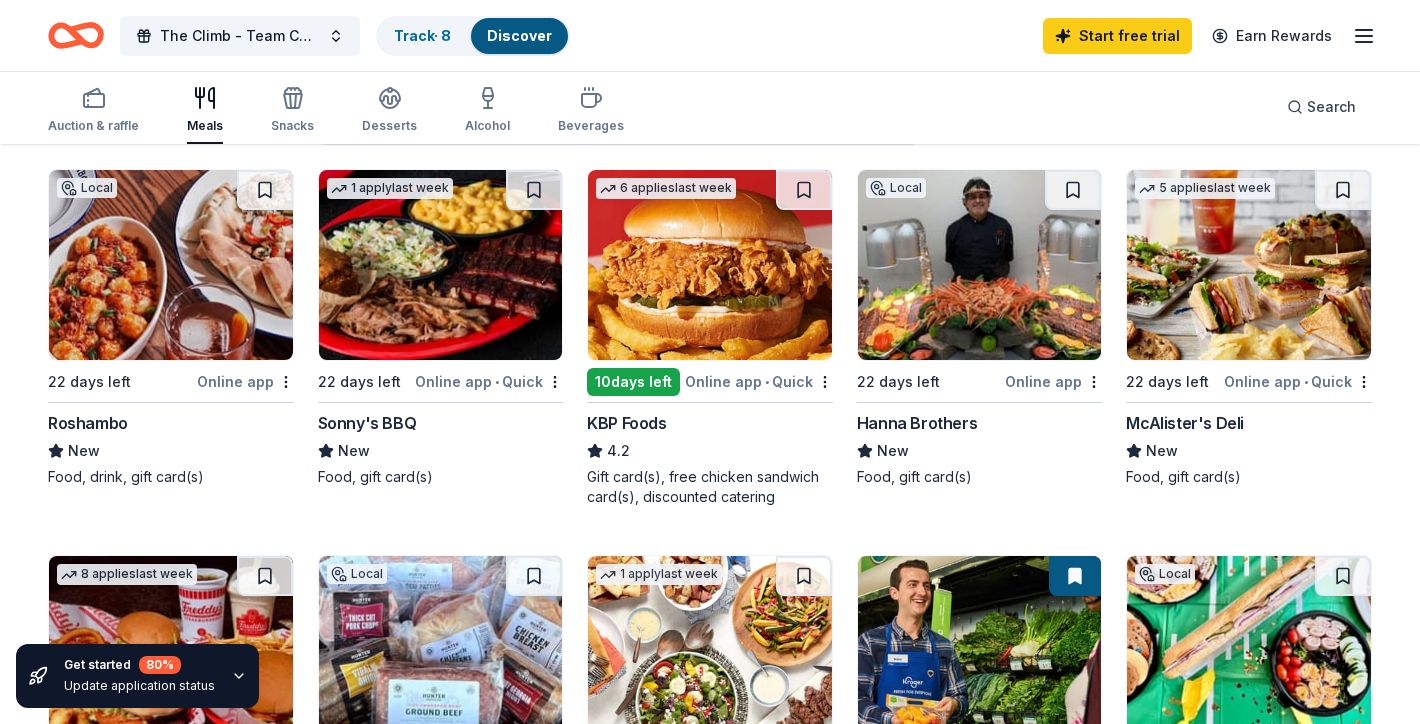 scroll, scrollTop: 0, scrollLeft: 0, axis: both 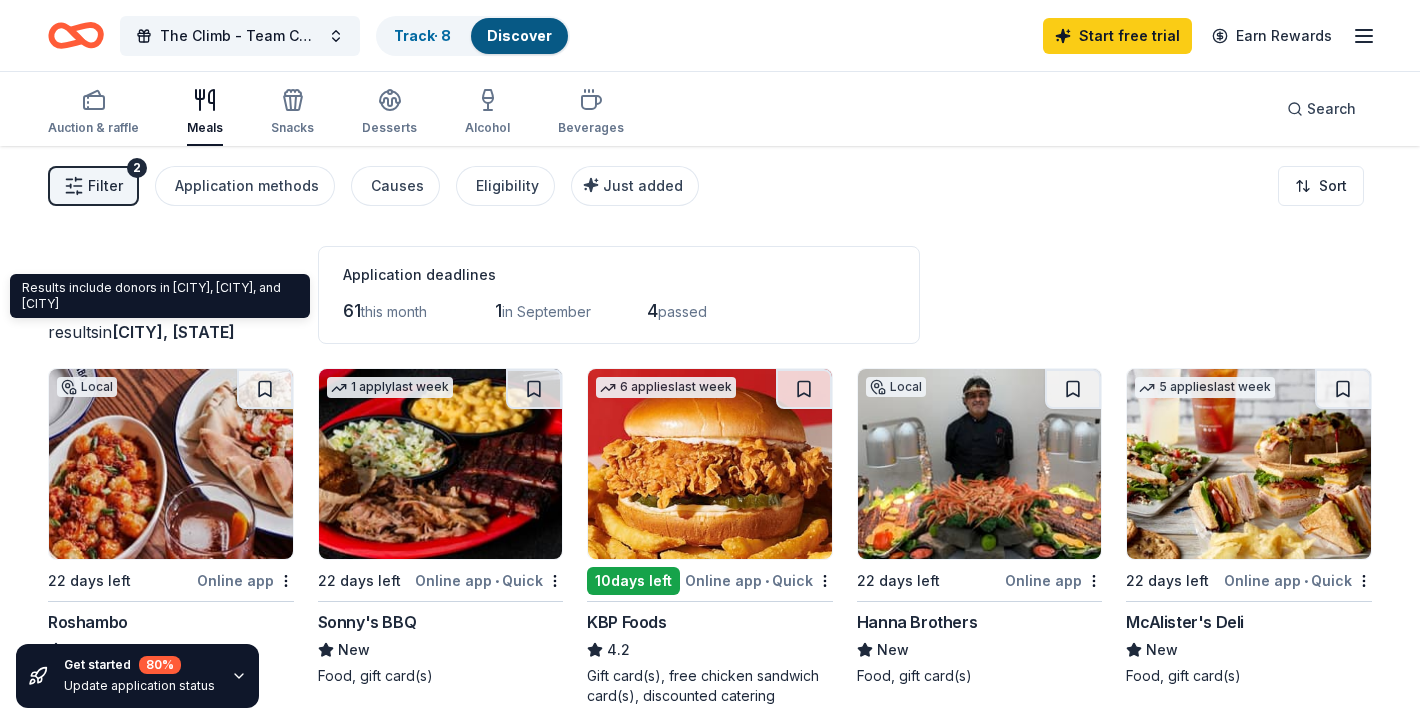 click on "Euharlee, GA" at bounding box center (173, 332) 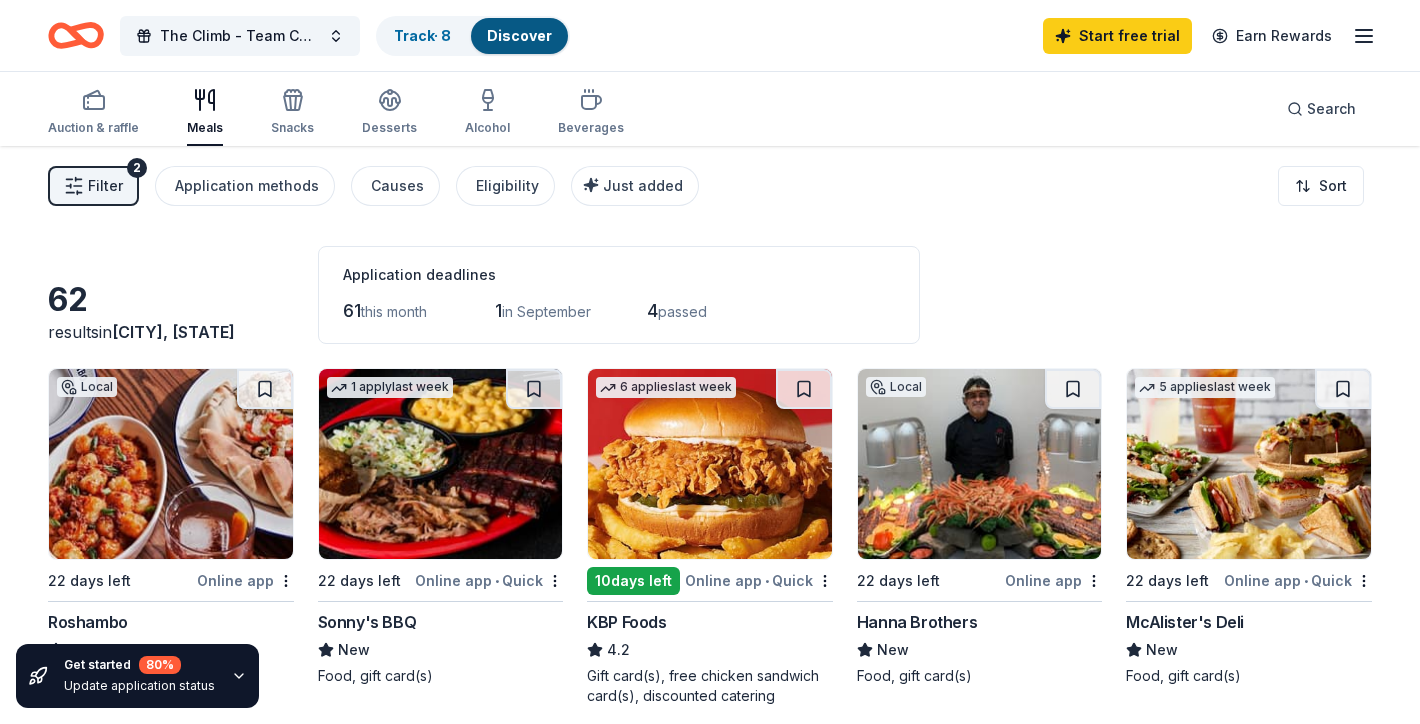 click on "Euharlee, GA" at bounding box center [173, 332] 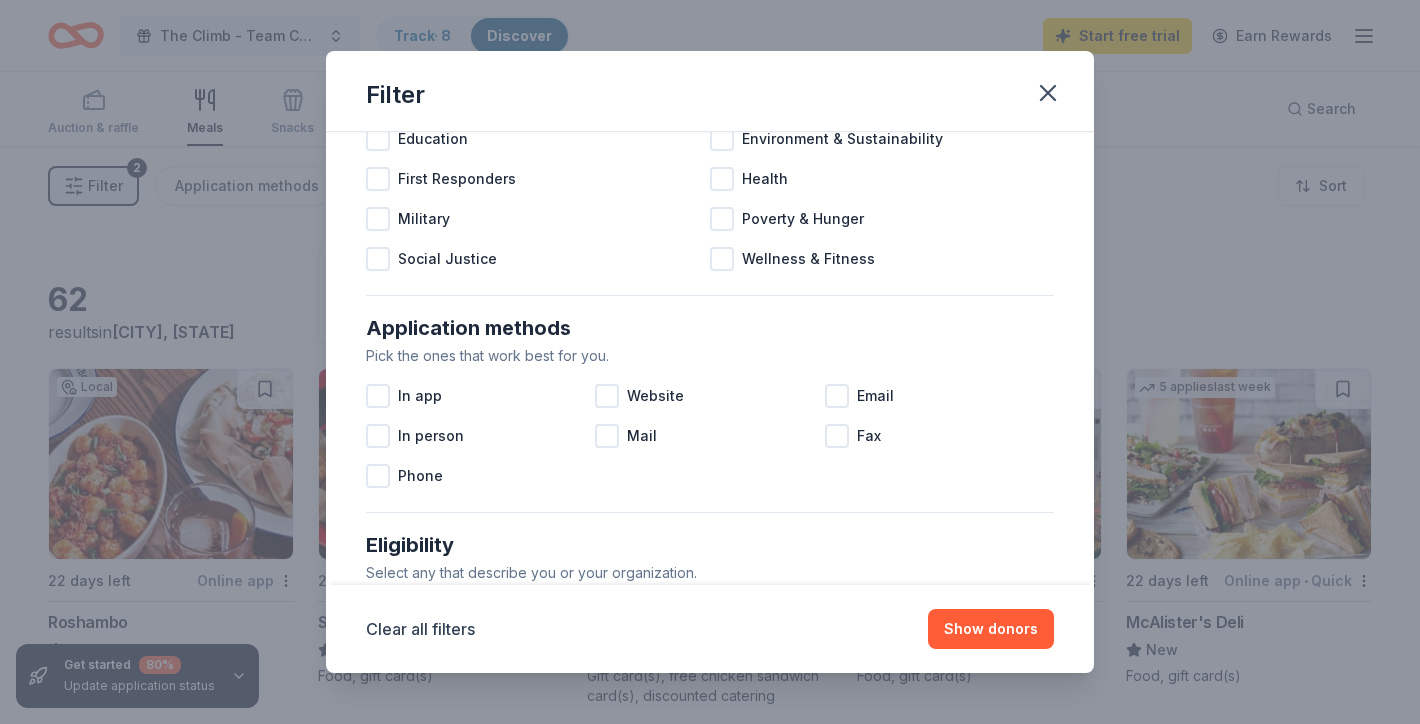 scroll, scrollTop: 0, scrollLeft: 0, axis: both 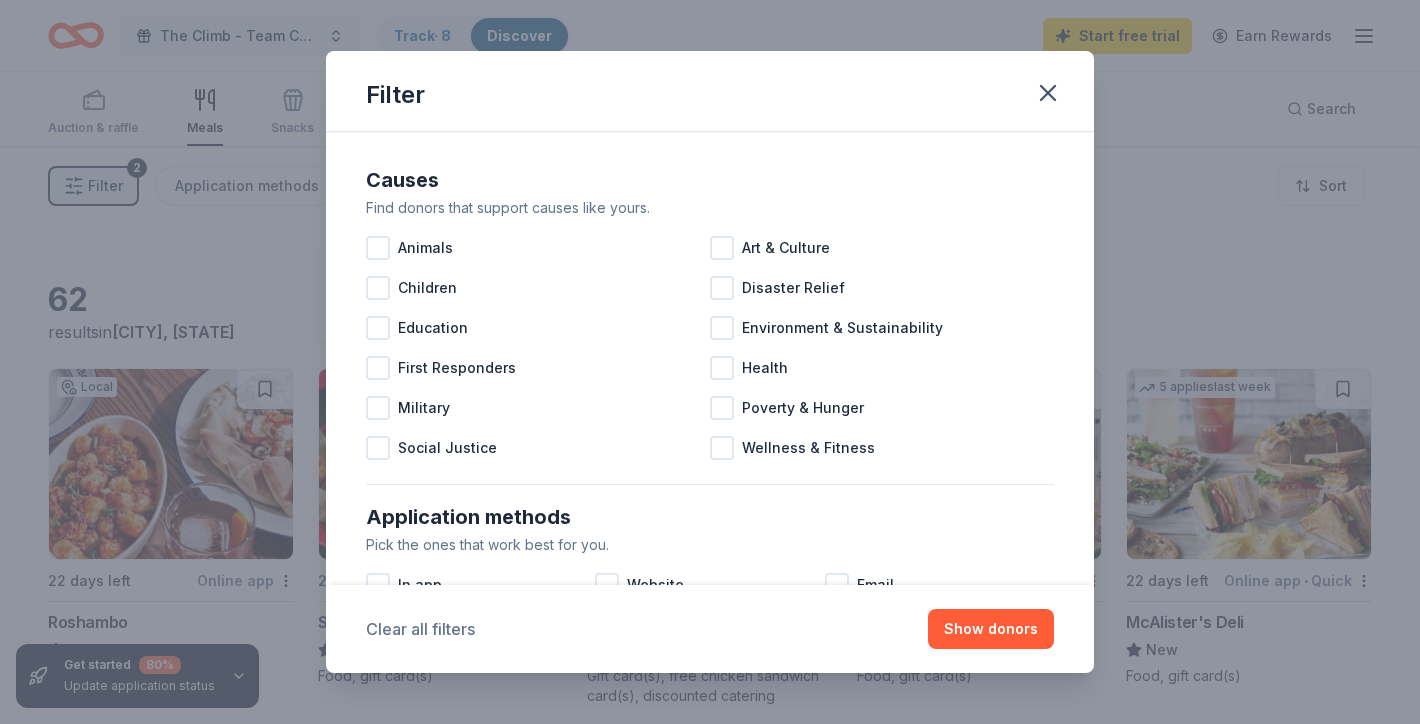 click on "Clear all filters" at bounding box center (420, 629) 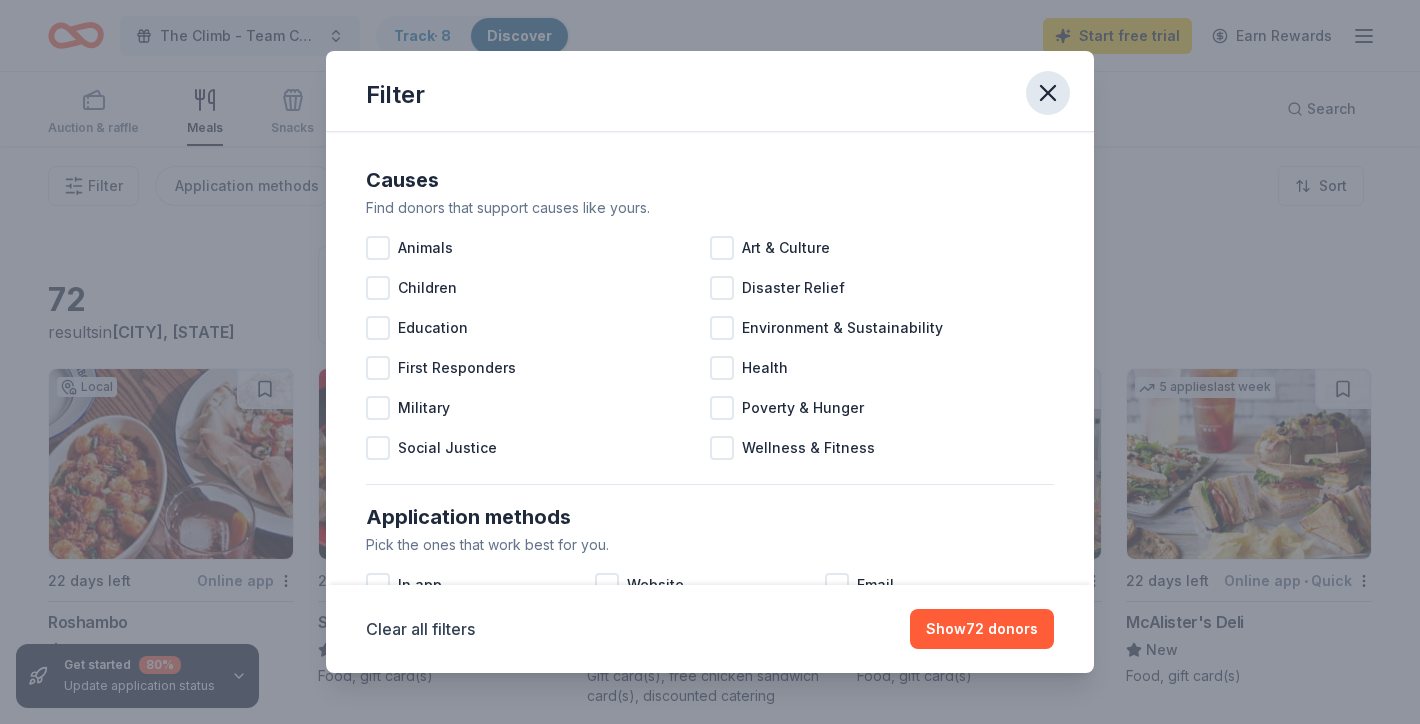 click at bounding box center (1048, 93) 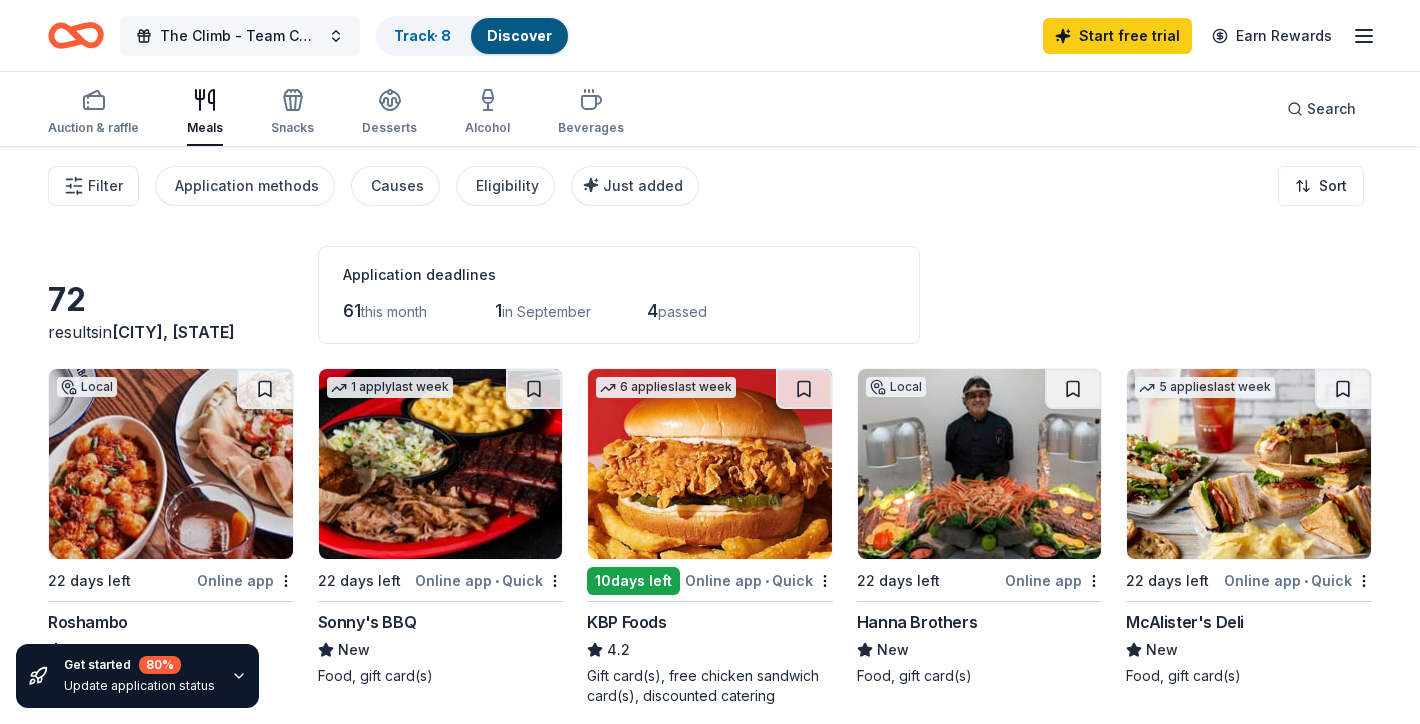 click on "The Climb - Team Cartersville" at bounding box center [240, 36] 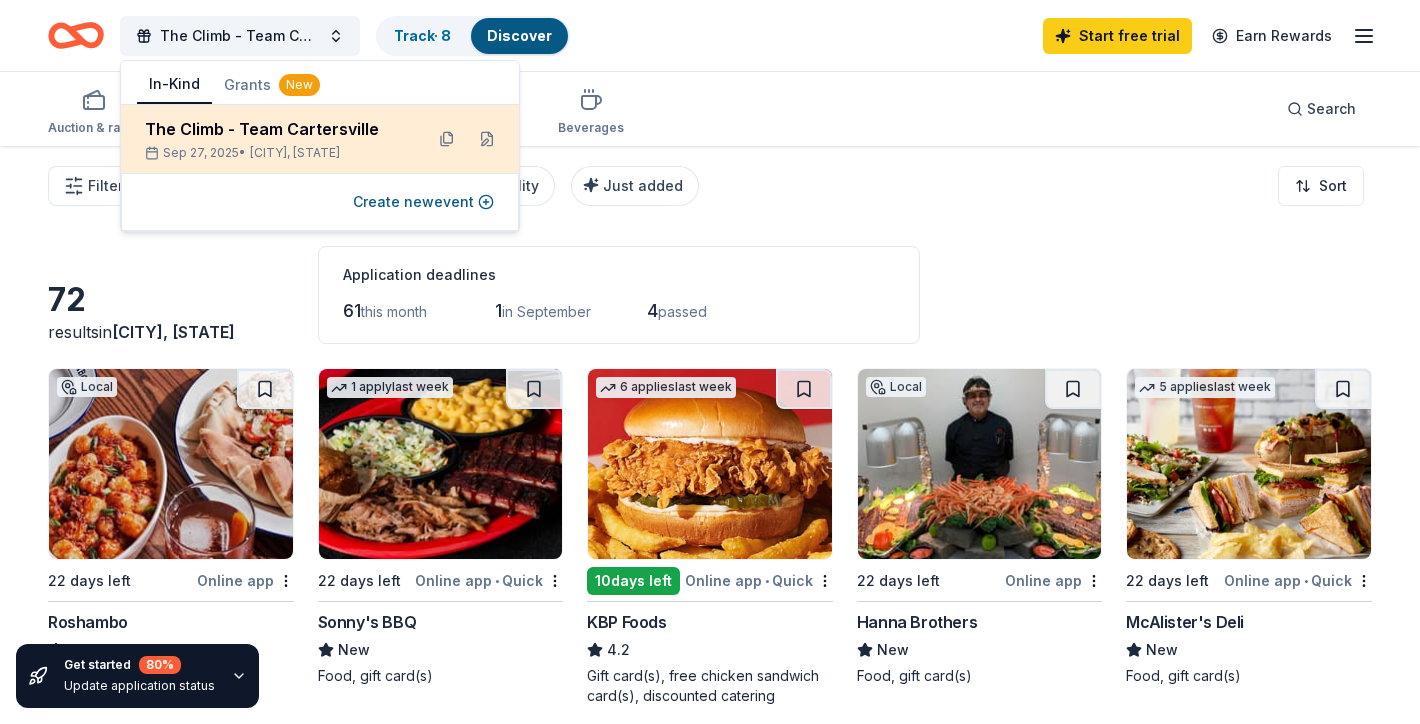 click on "Euharlee, GA" at bounding box center [295, 153] 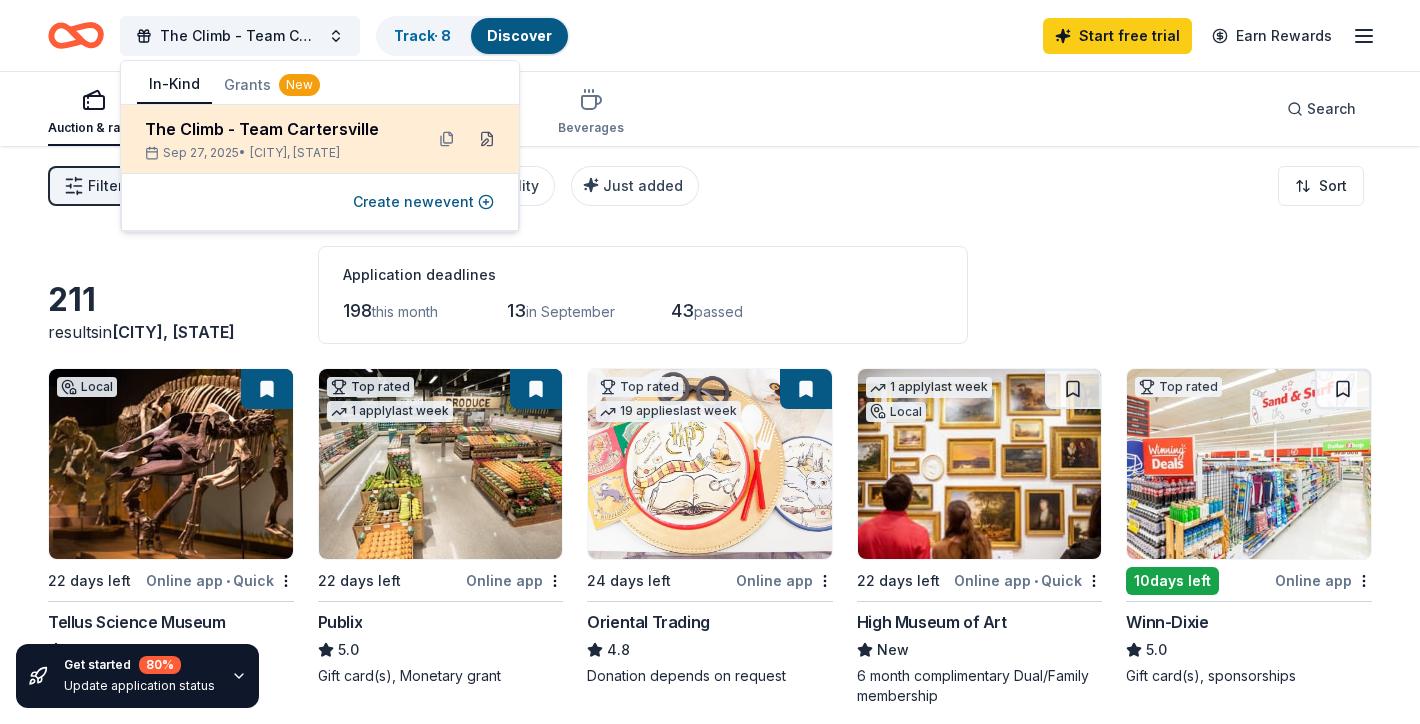 click at bounding box center (487, 139) 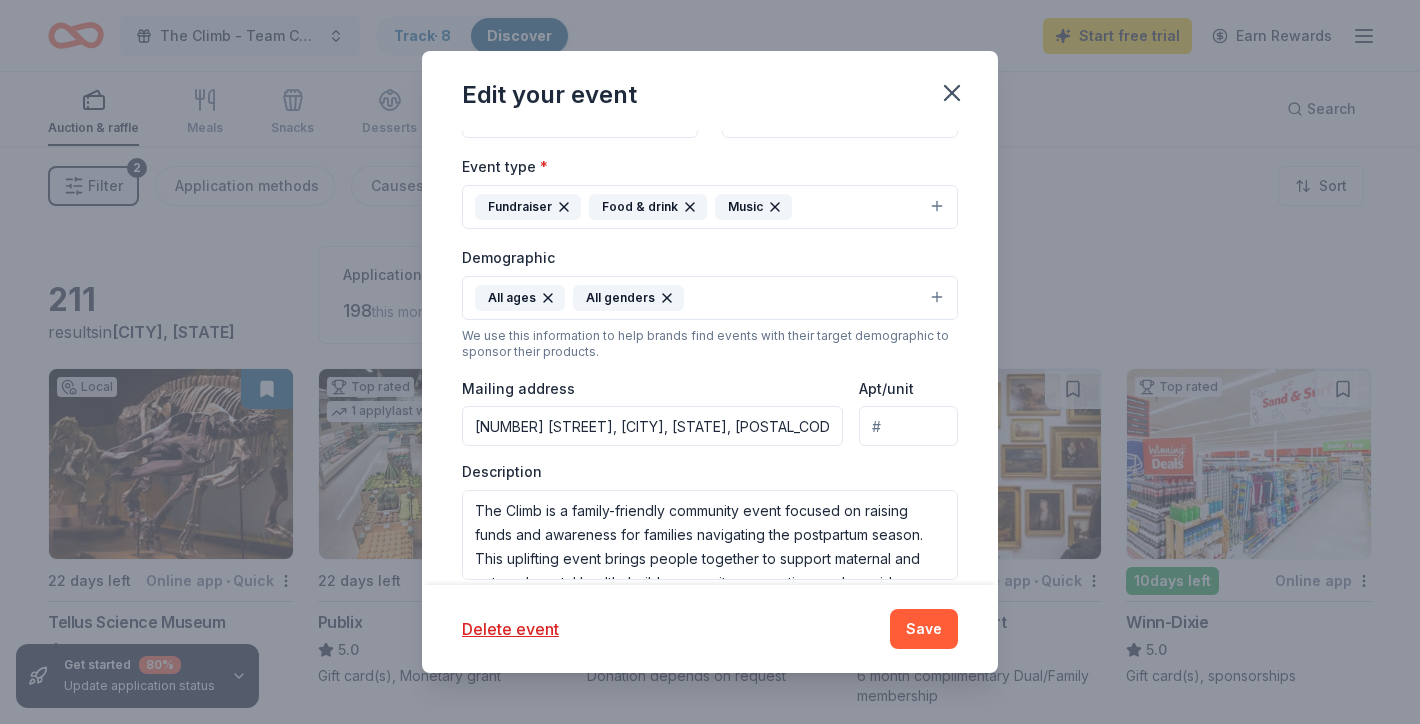 scroll, scrollTop: 184, scrollLeft: 0, axis: vertical 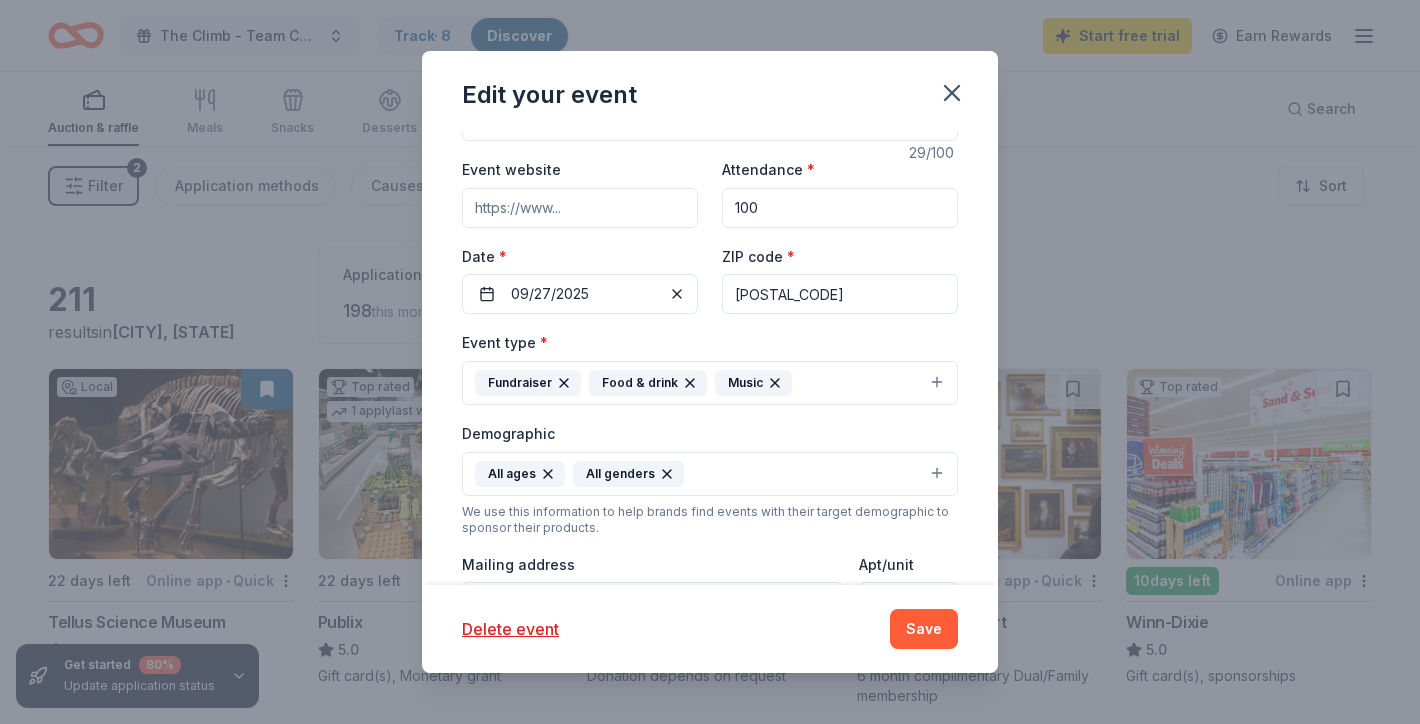 click on "30120" at bounding box center [840, 294] 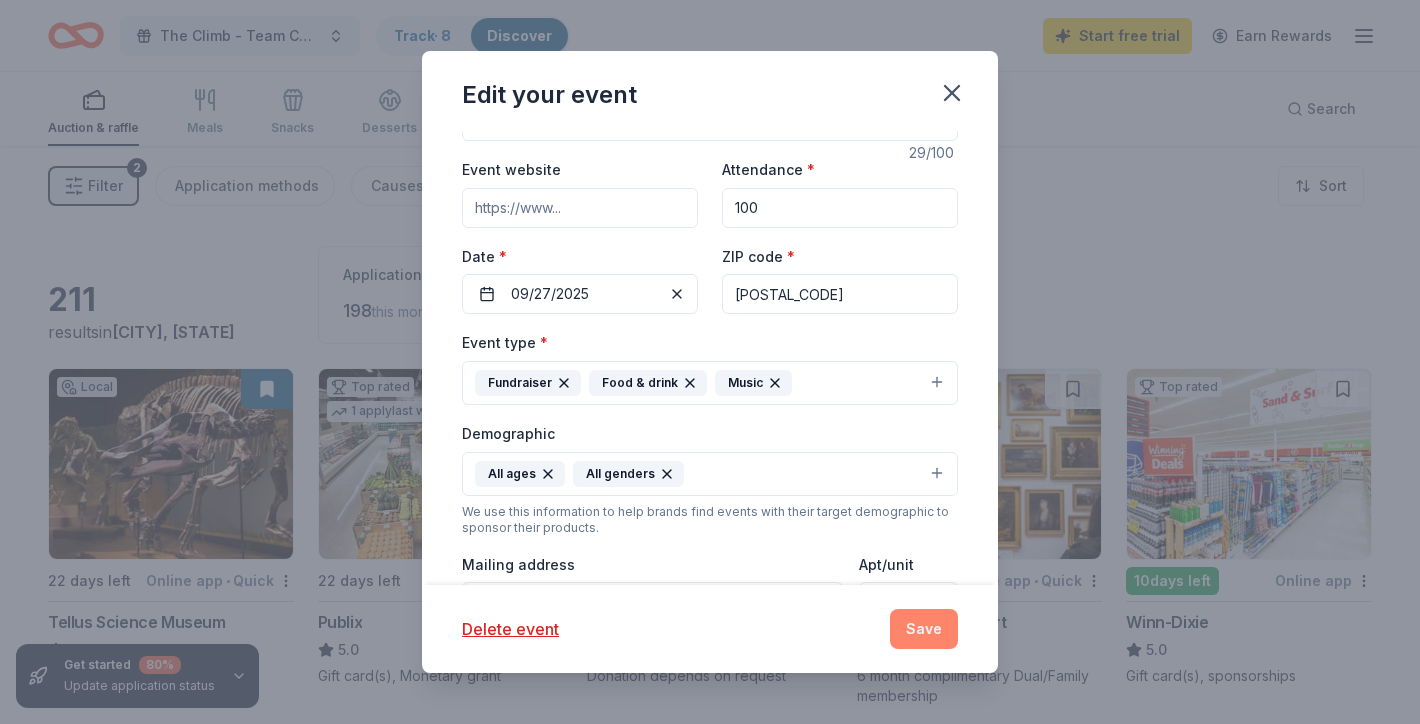 type on "30101" 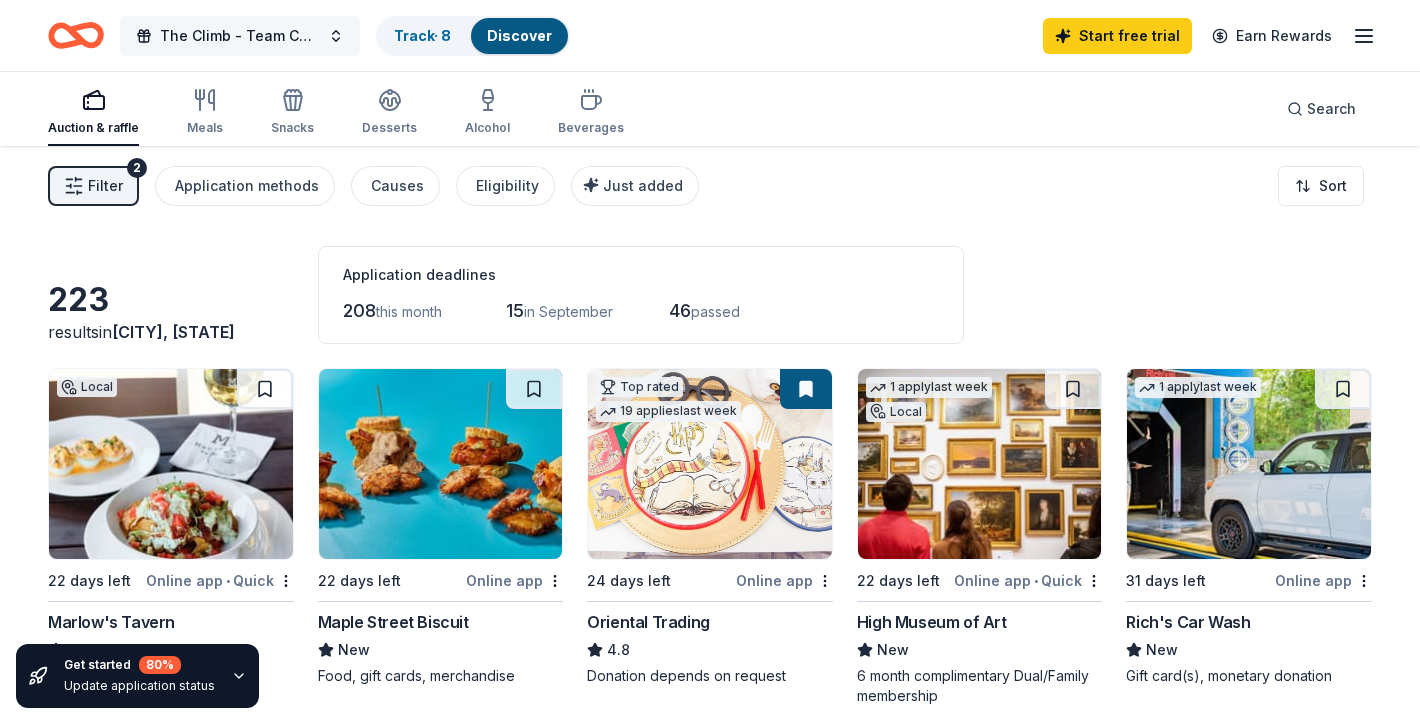click on "The Climb - Team Cartersville" at bounding box center [240, 36] 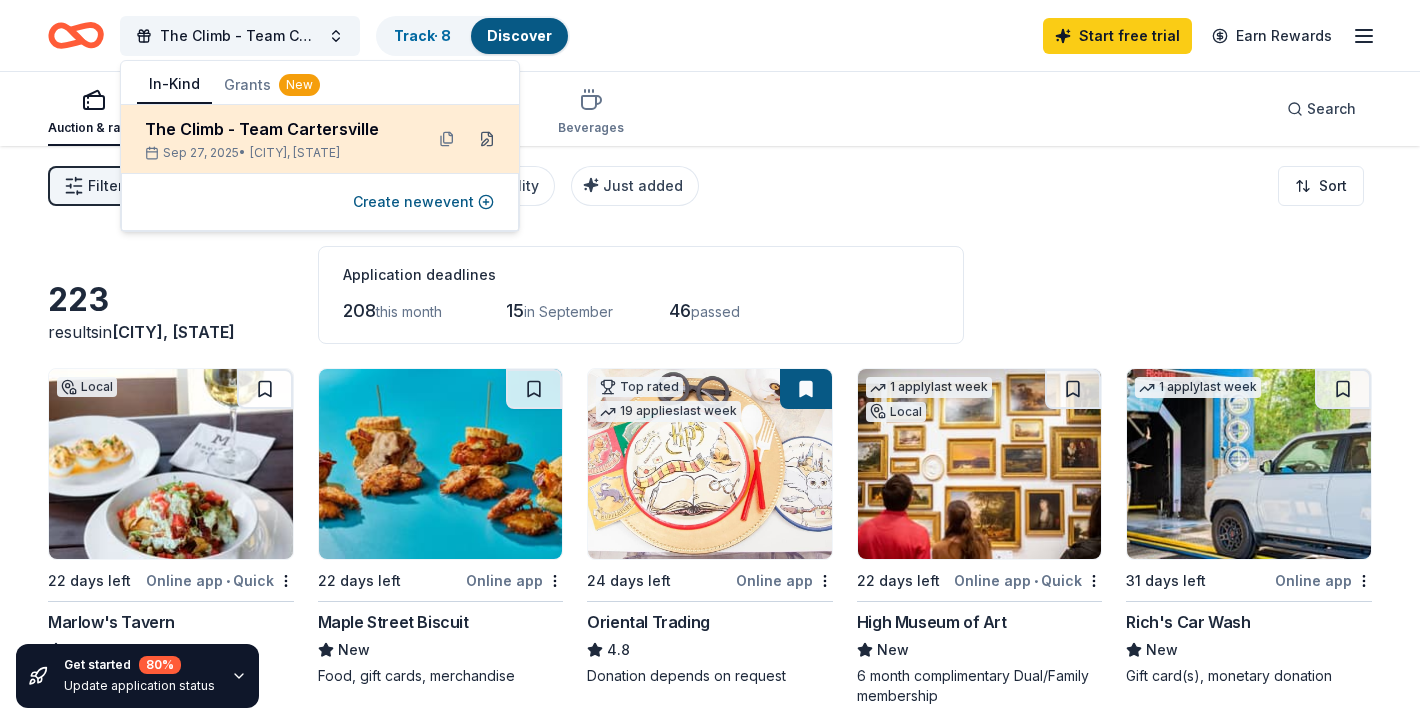 click at bounding box center (487, 139) 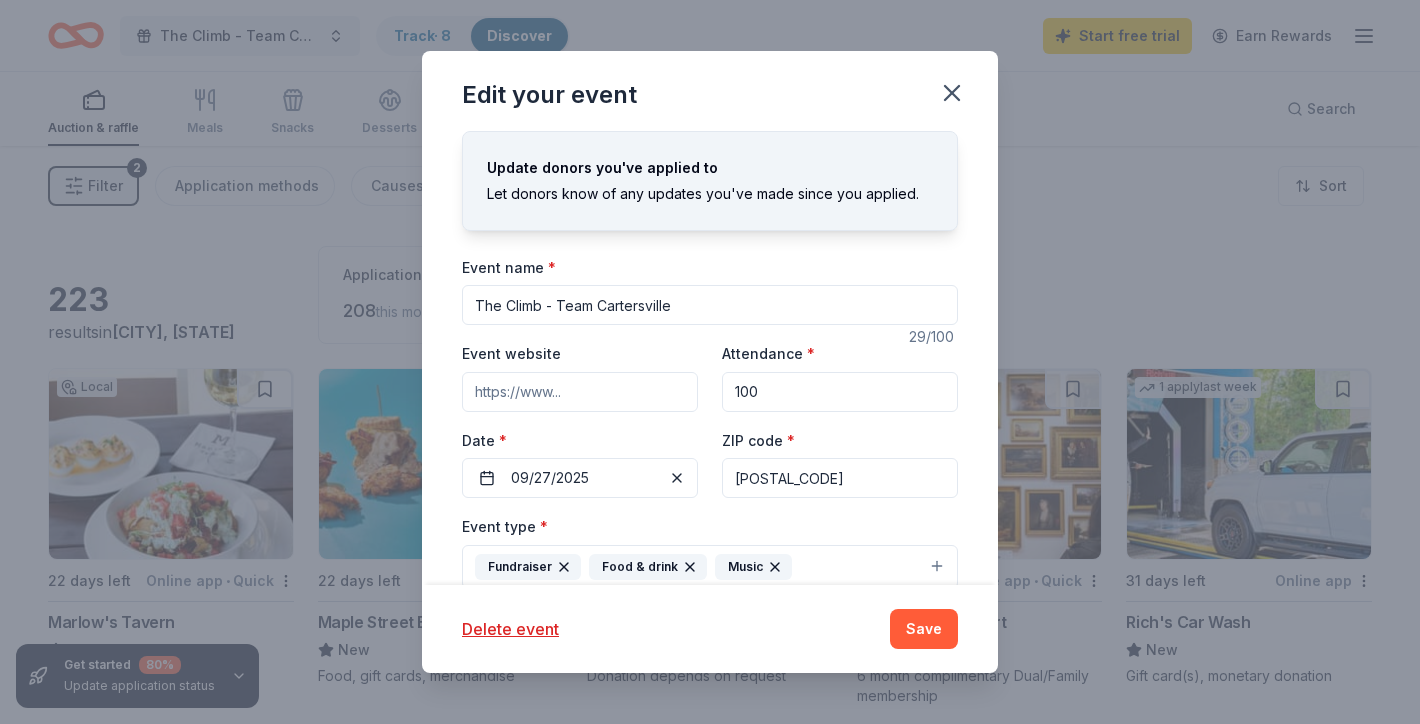 click on "30101" at bounding box center (840, 478) 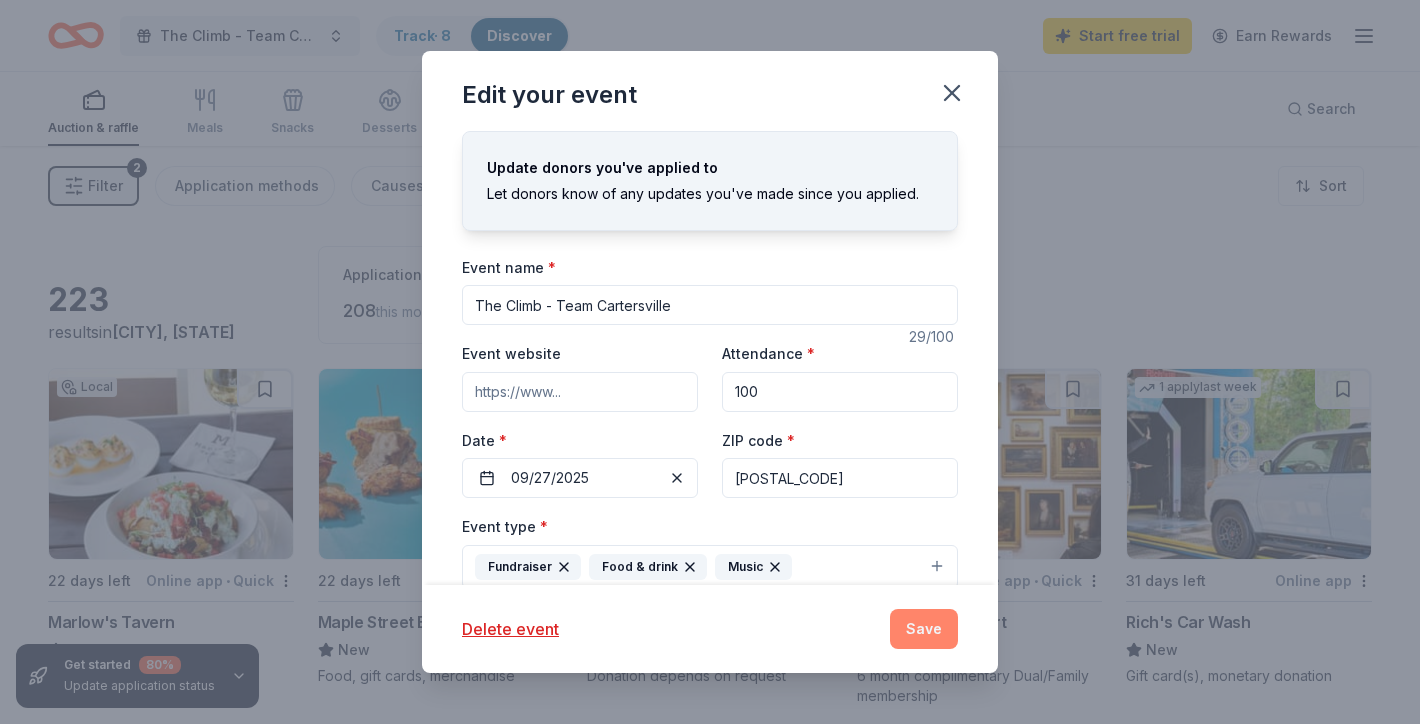 type on "30121" 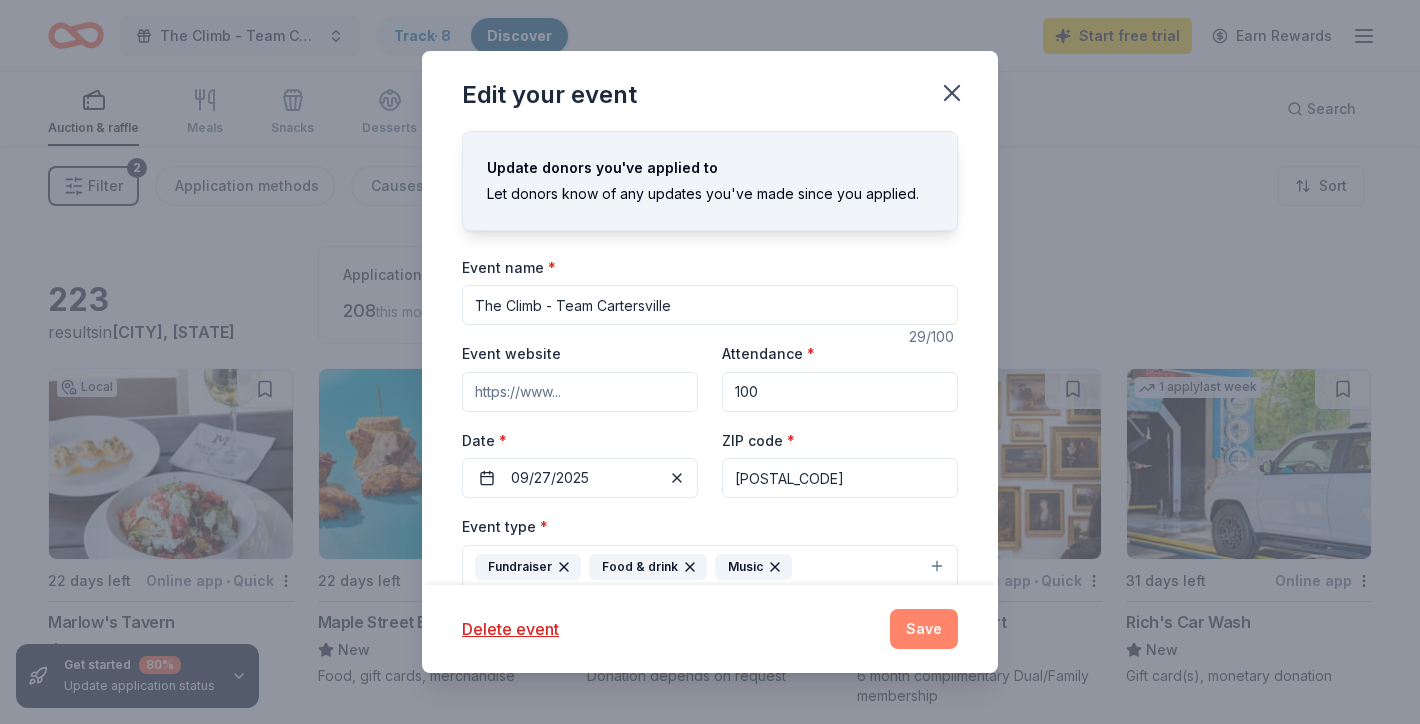 click on "Save" at bounding box center (924, 629) 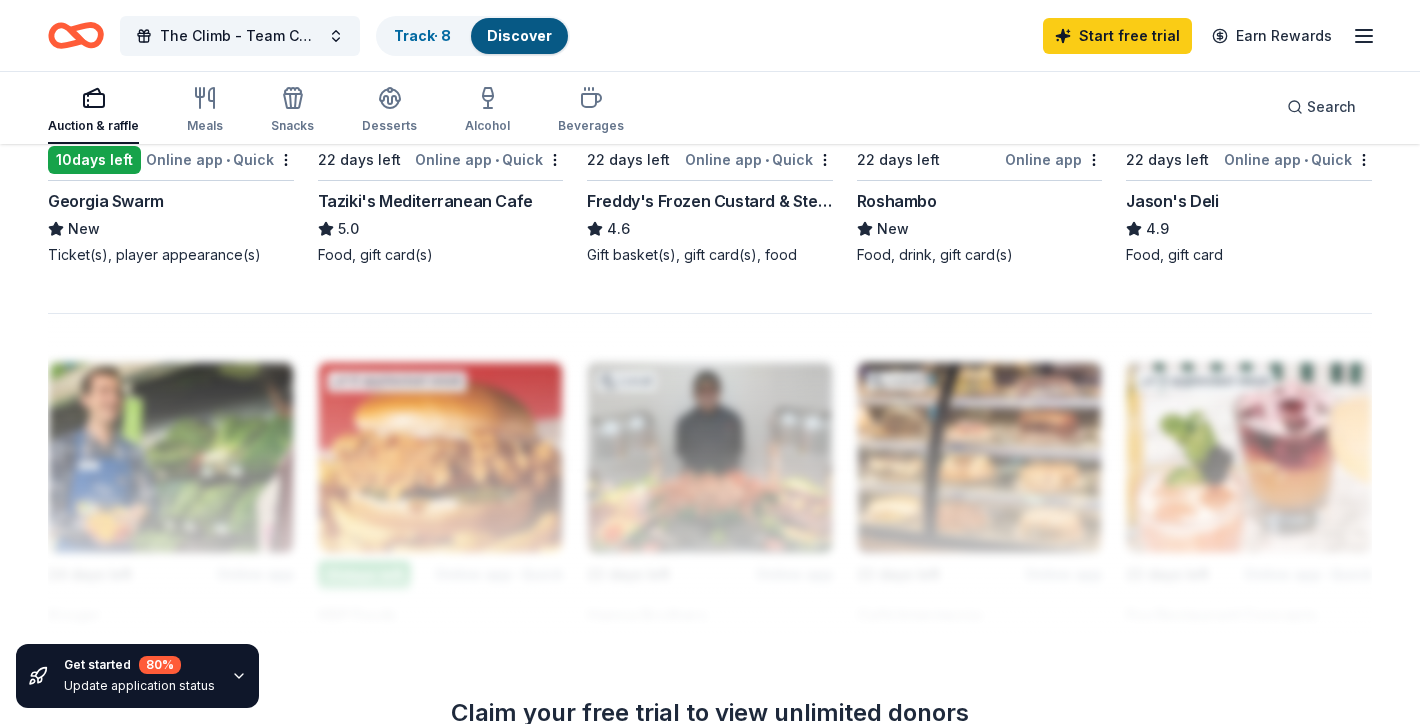 scroll, scrollTop: 1576, scrollLeft: 0, axis: vertical 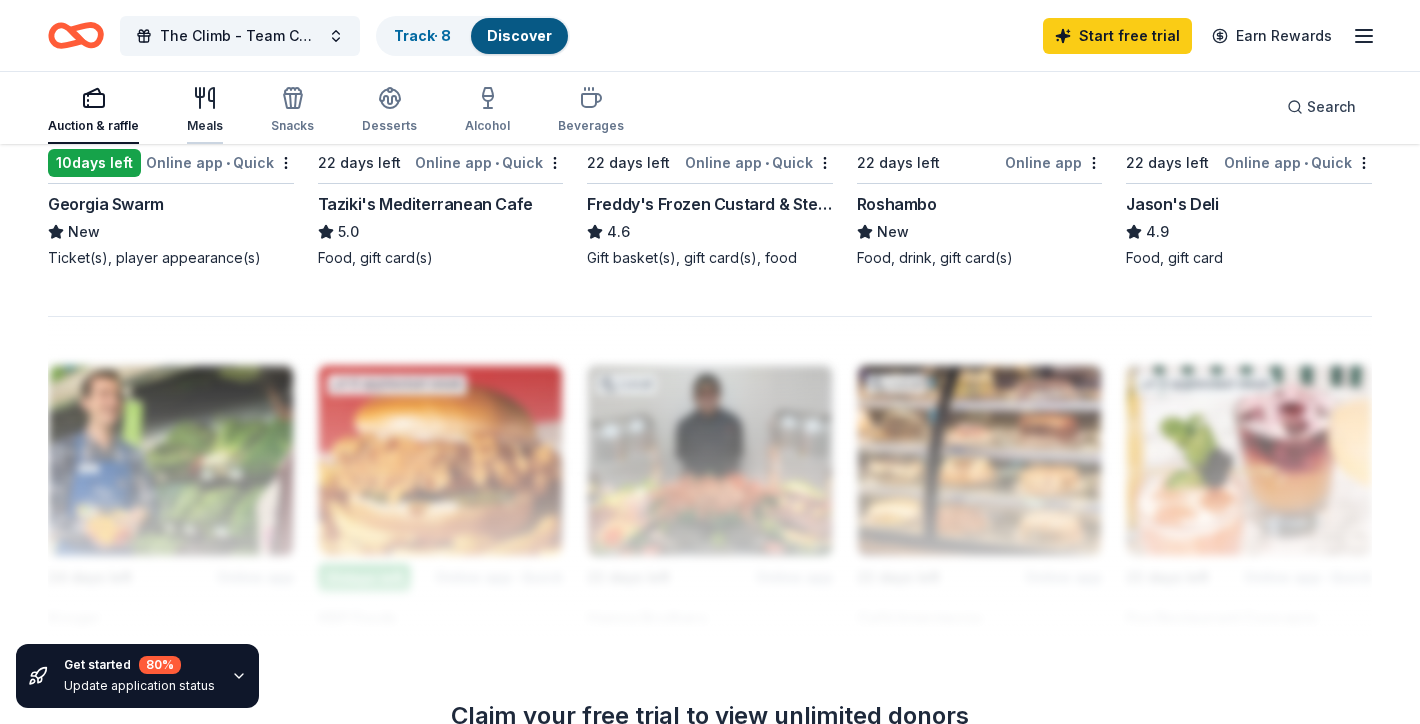 click on "Meals" at bounding box center (205, 110) 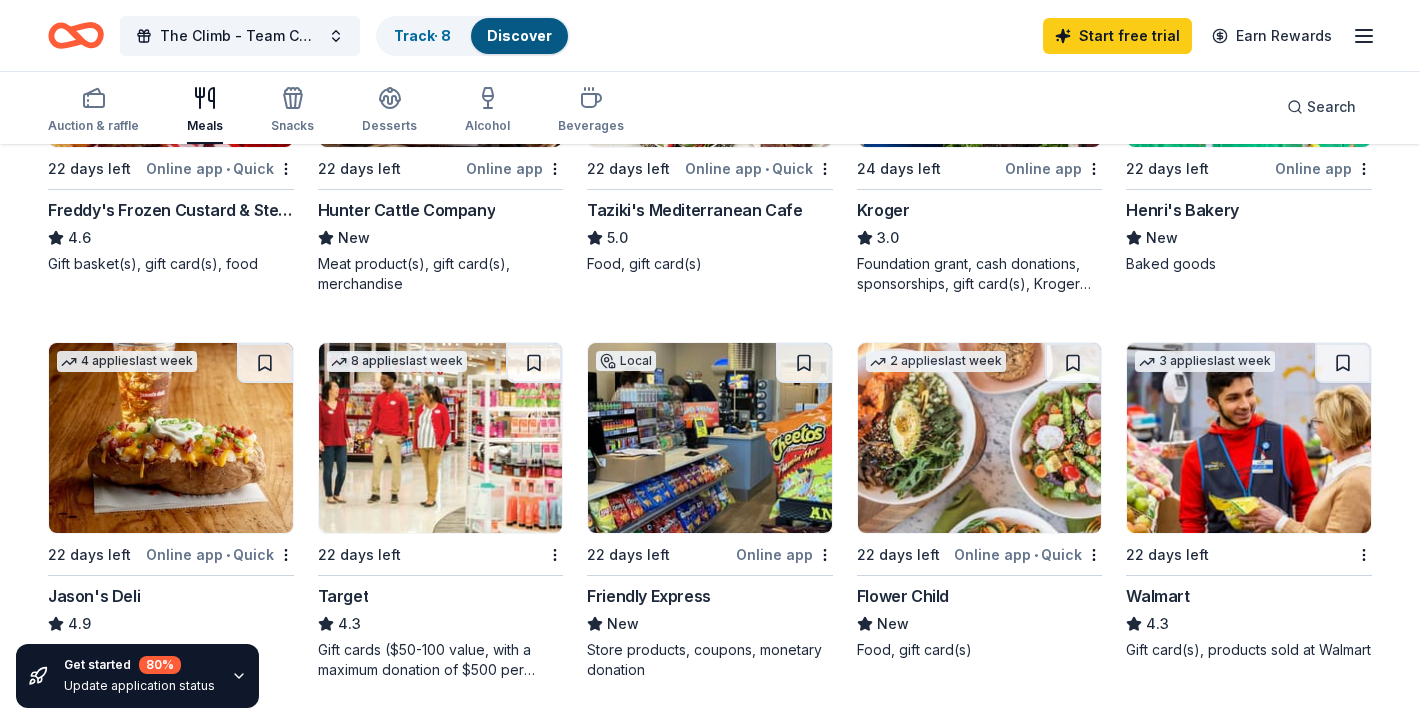 scroll, scrollTop: 805, scrollLeft: 0, axis: vertical 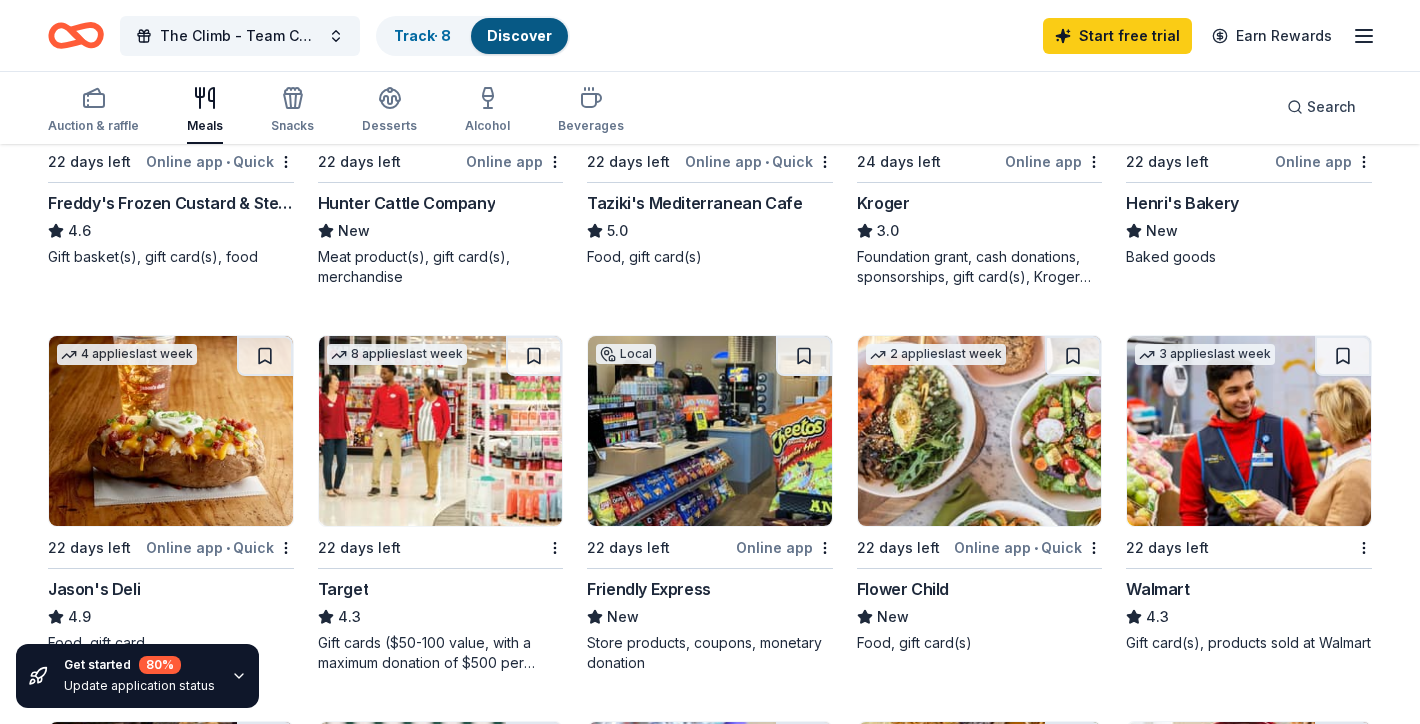 click at bounding box center (441, 431) 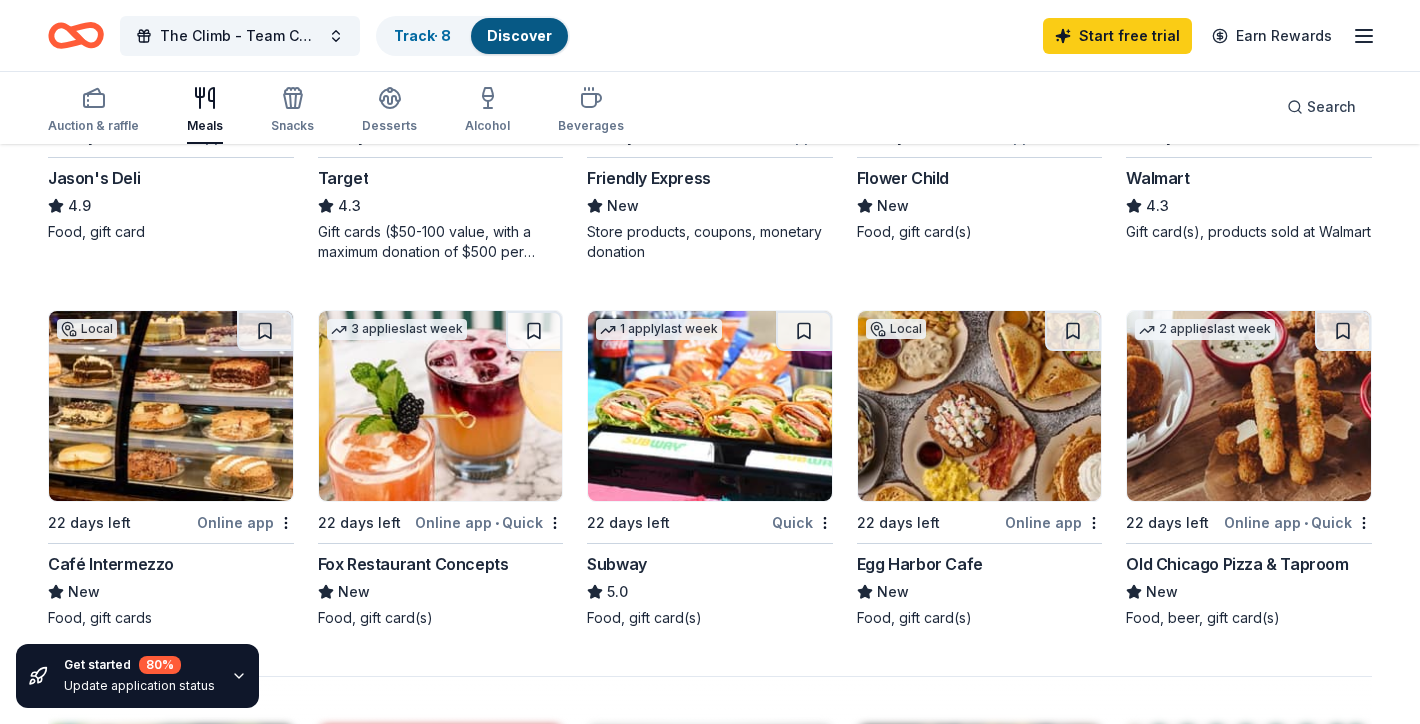 scroll, scrollTop: 1214, scrollLeft: 0, axis: vertical 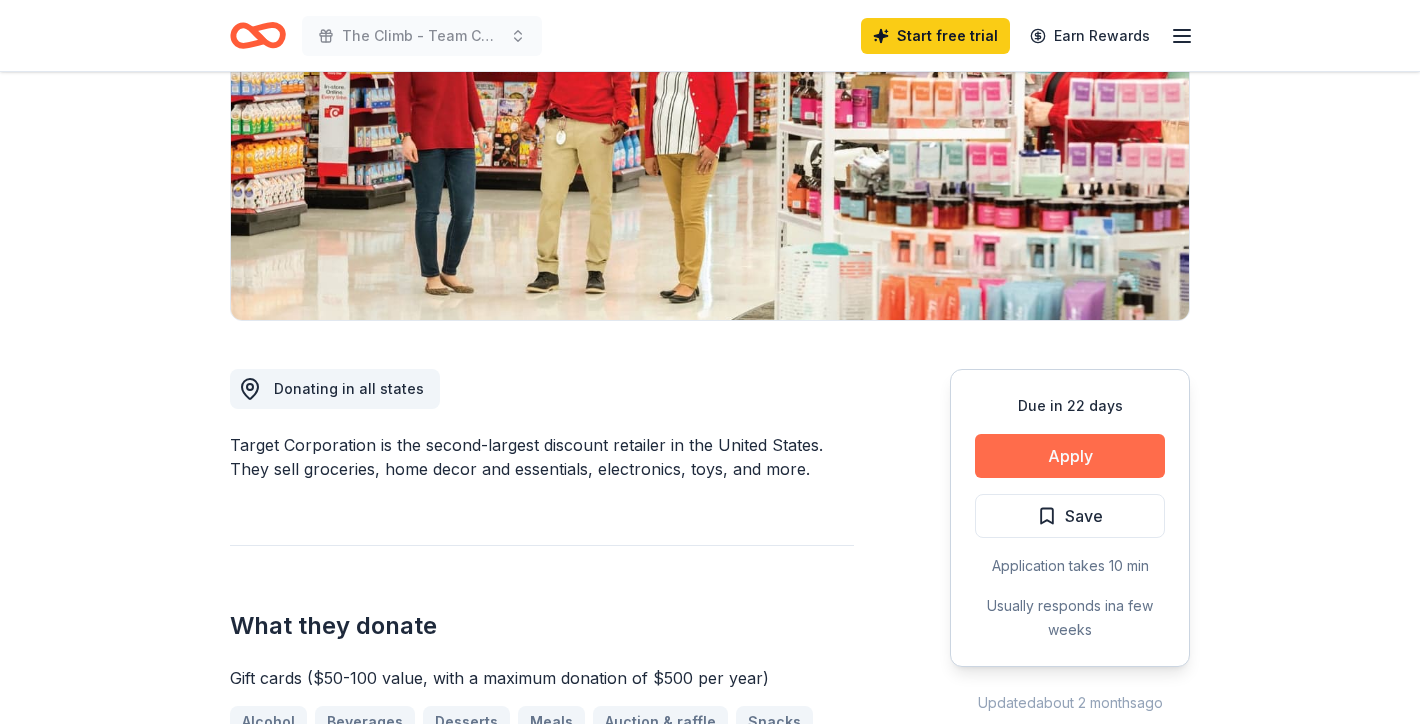click on "Apply" at bounding box center [1070, 456] 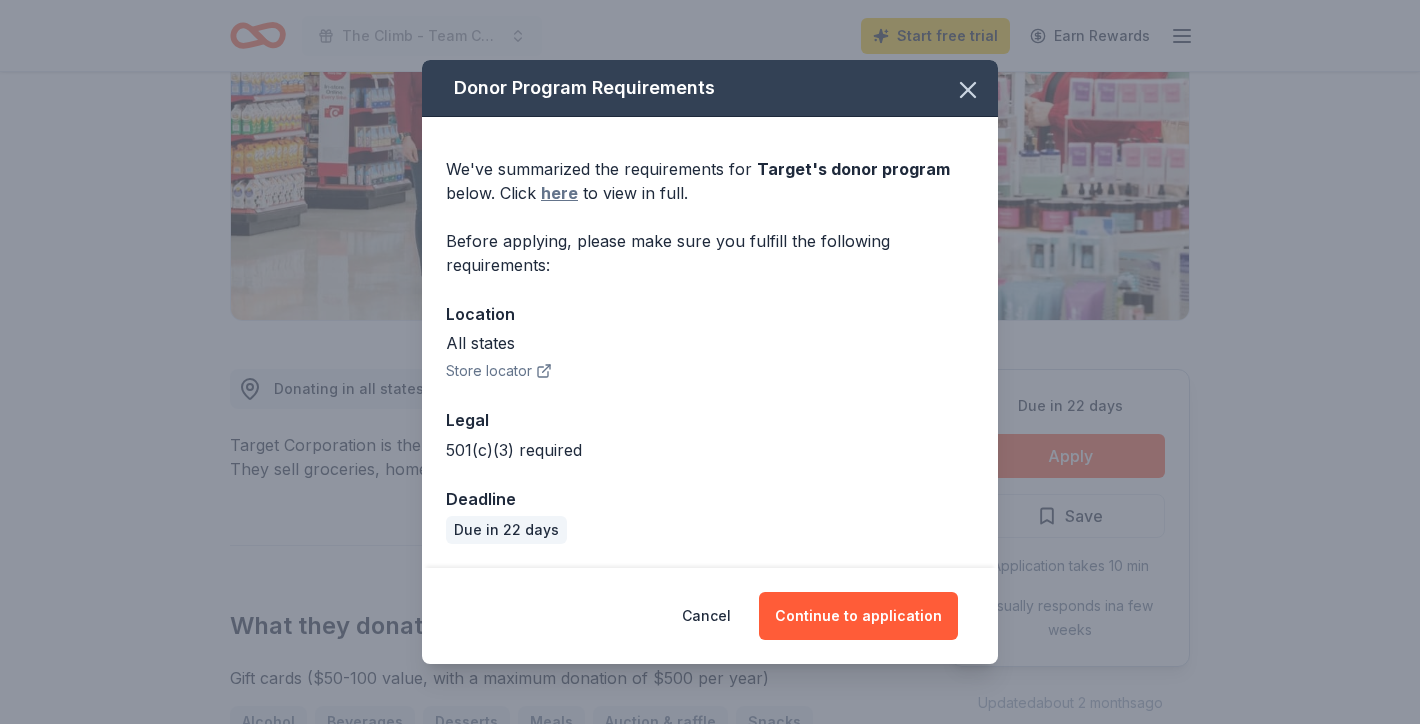 click on "here" at bounding box center (559, 193) 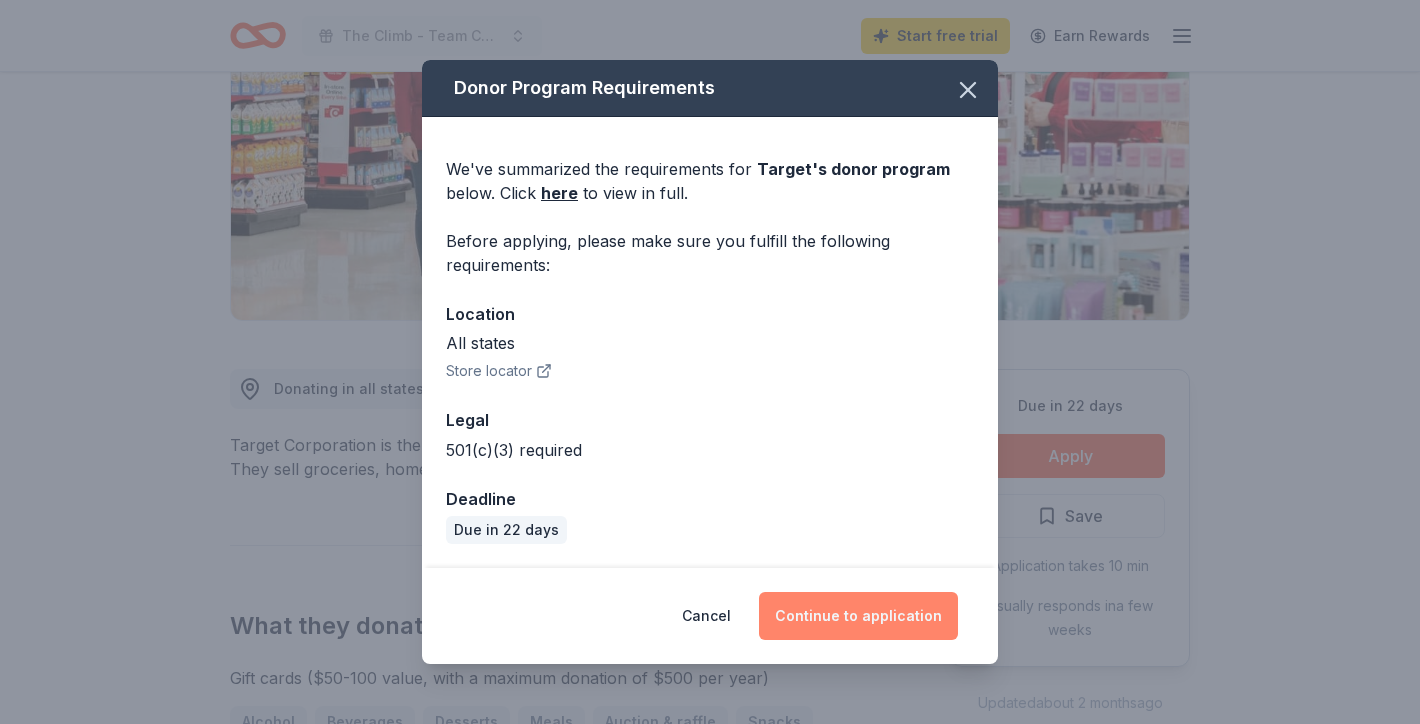 click on "Continue to application" at bounding box center (858, 616) 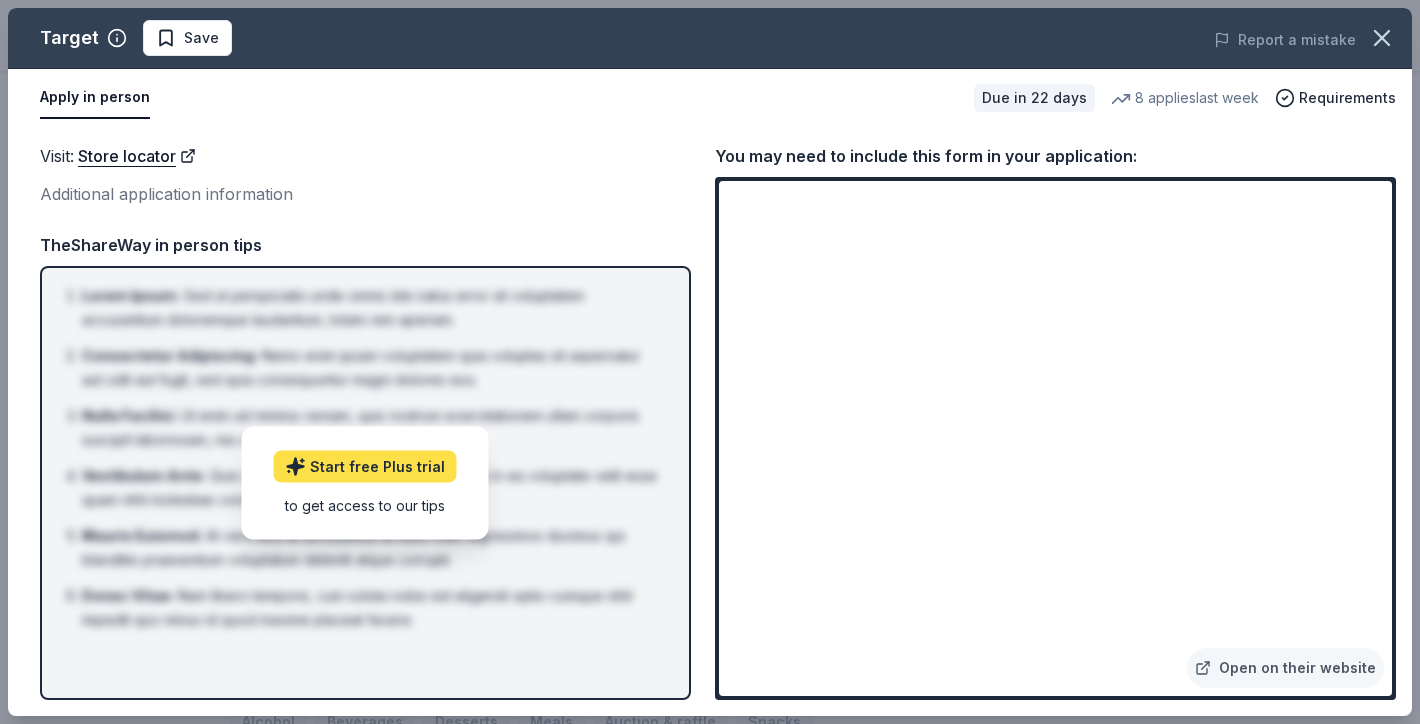 click on "Start free Plus trial" at bounding box center [365, 467] 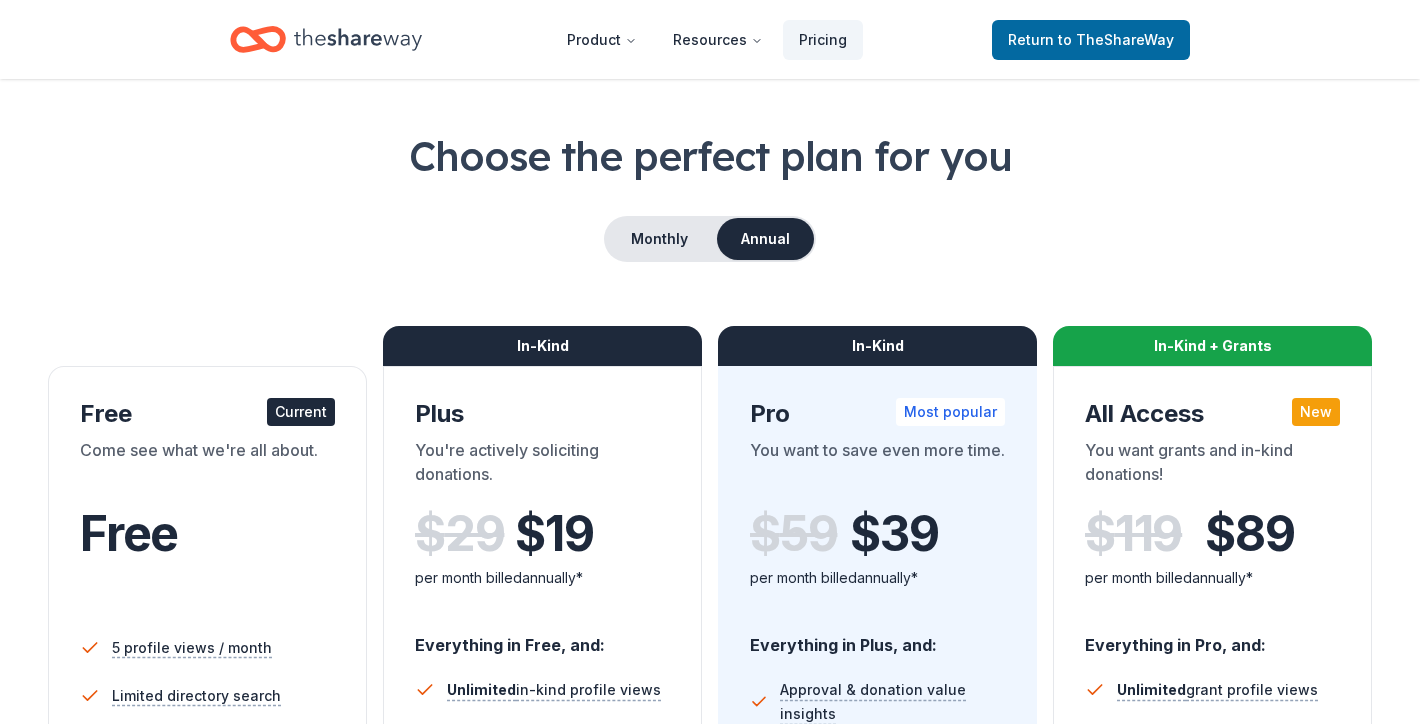 scroll, scrollTop: 84, scrollLeft: 0, axis: vertical 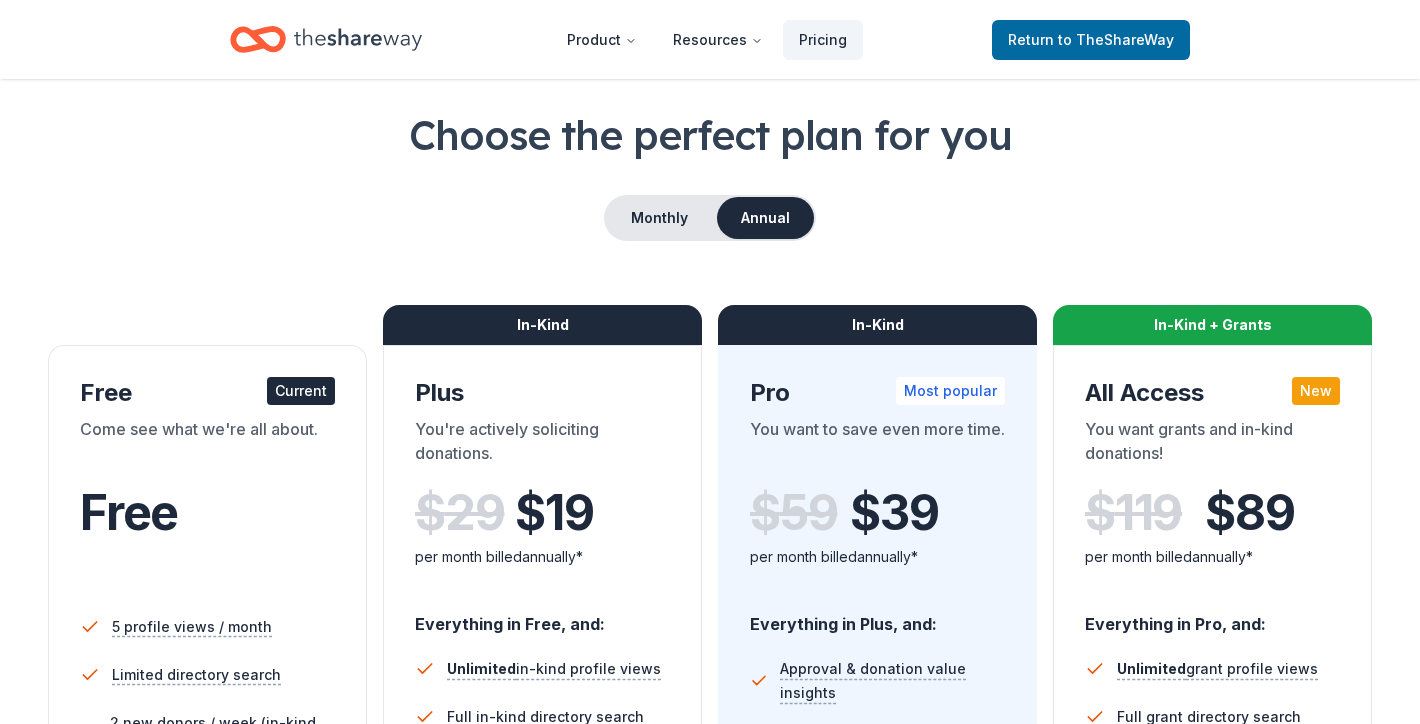 click on "Free" at bounding box center (207, 513) 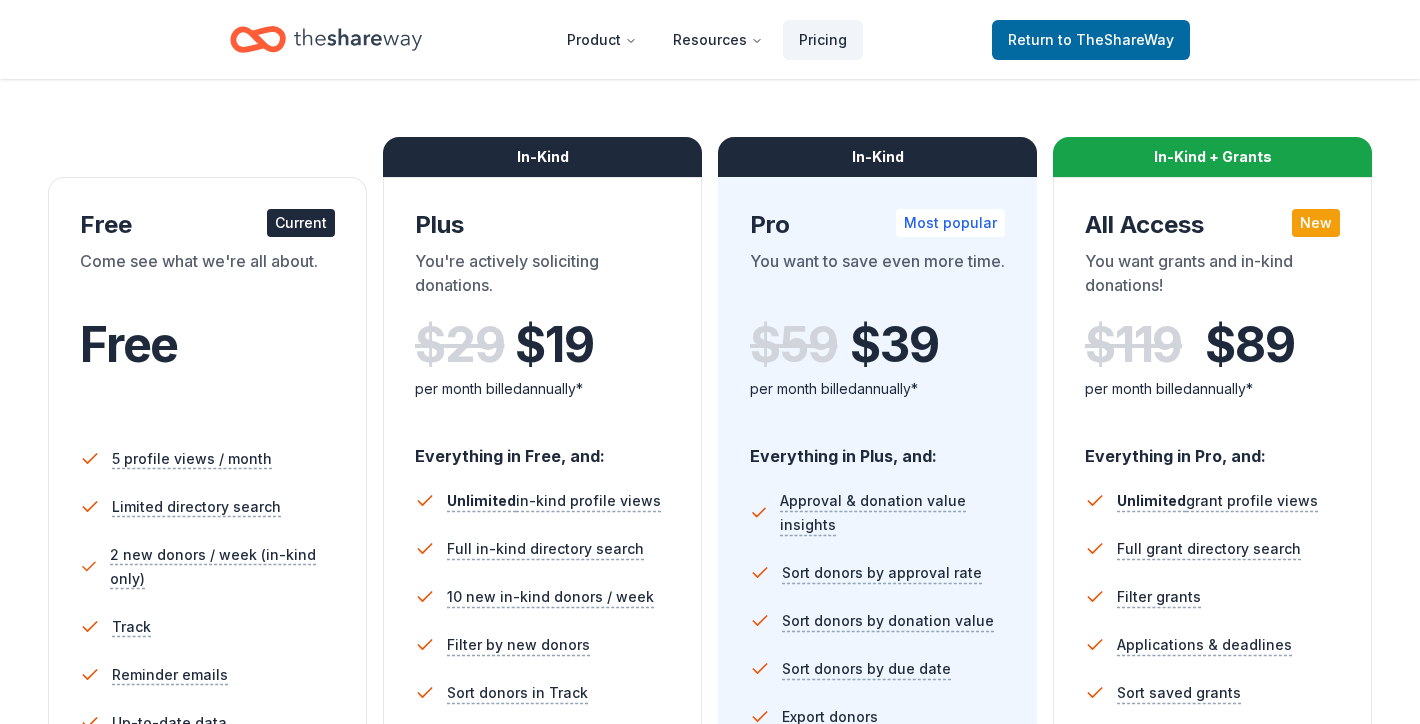 scroll, scrollTop: 228, scrollLeft: 0, axis: vertical 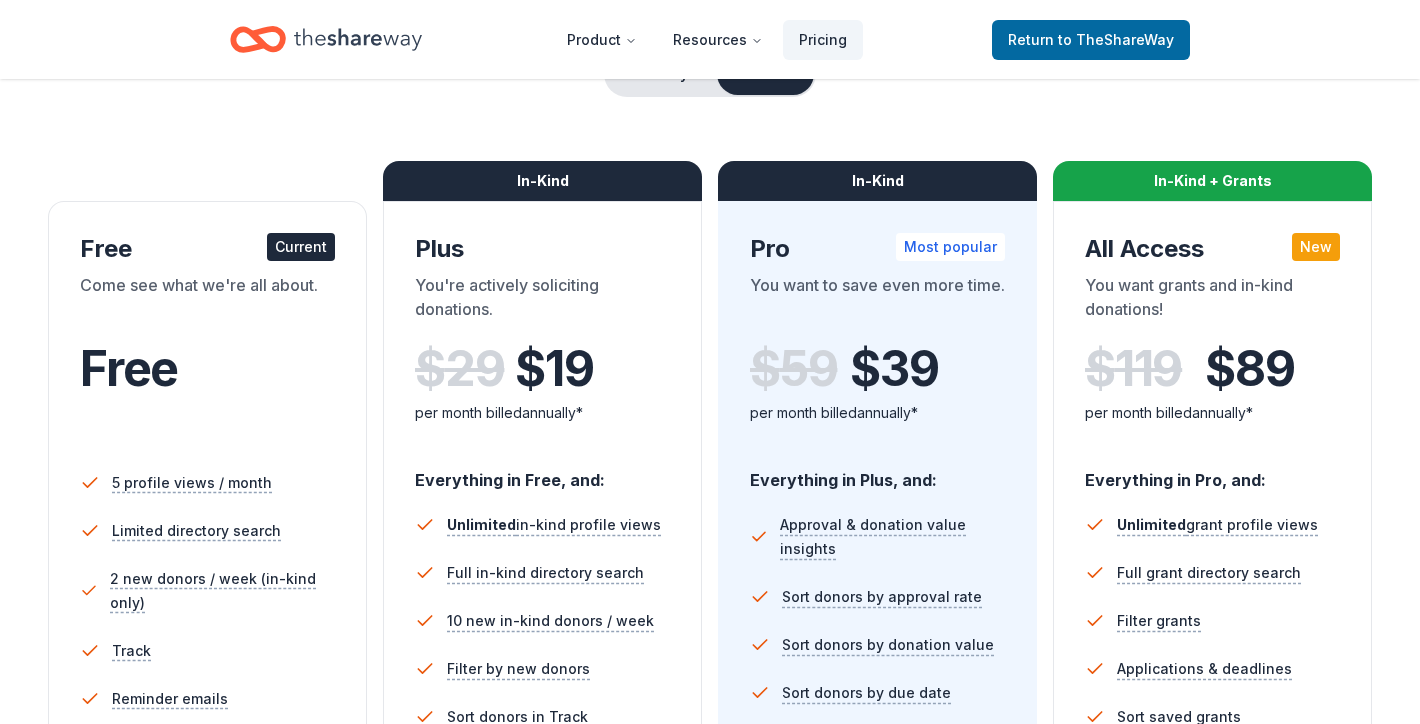 click on "Come see what we're all about." at bounding box center (207, 301) 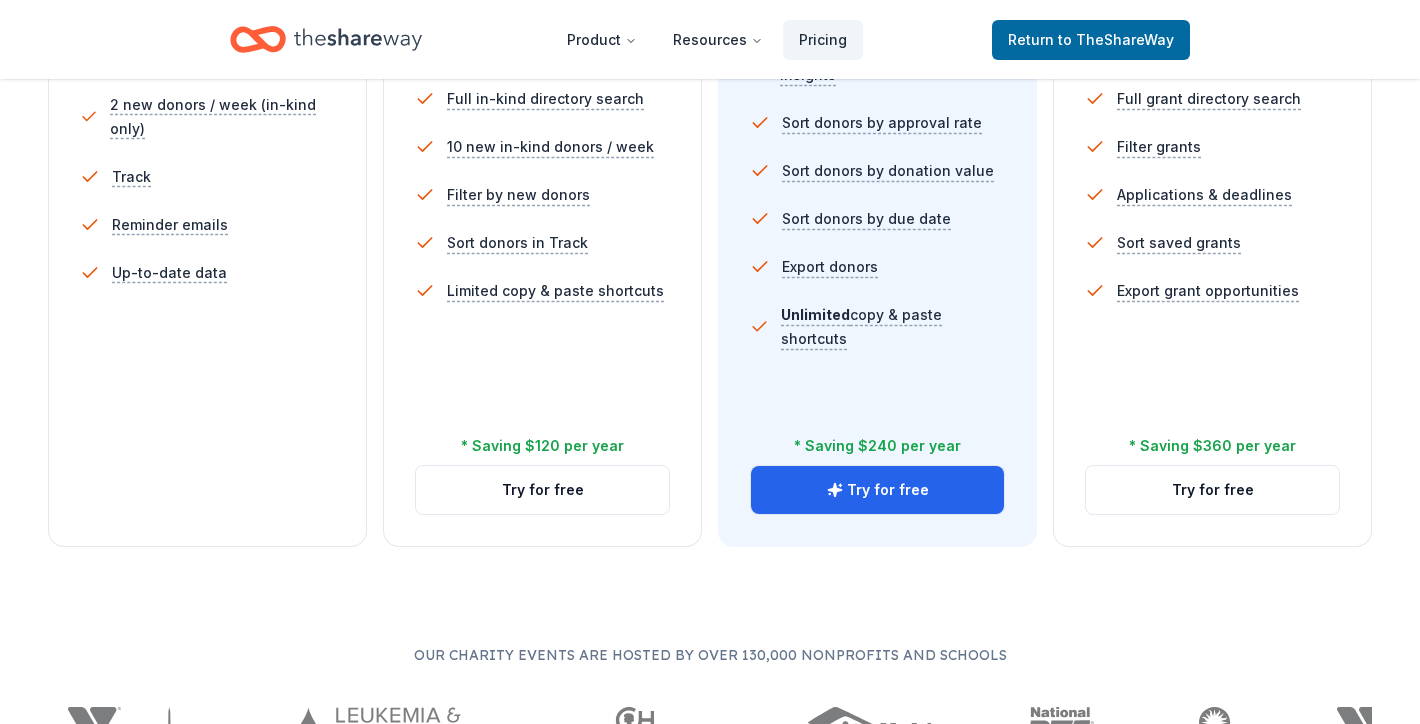 scroll, scrollTop: 704, scrollLeft: 0, axis: vertical 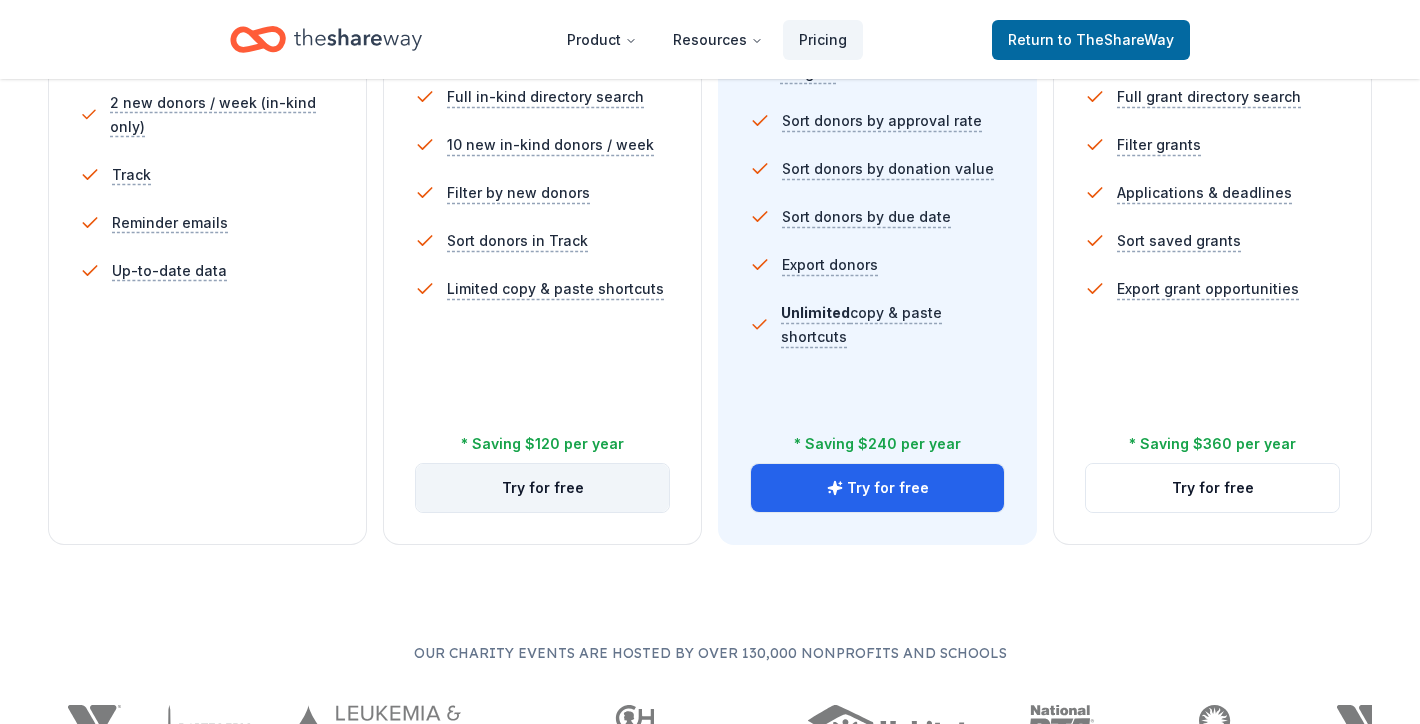 click on "Try for free" at bounding box center (542, 488) 